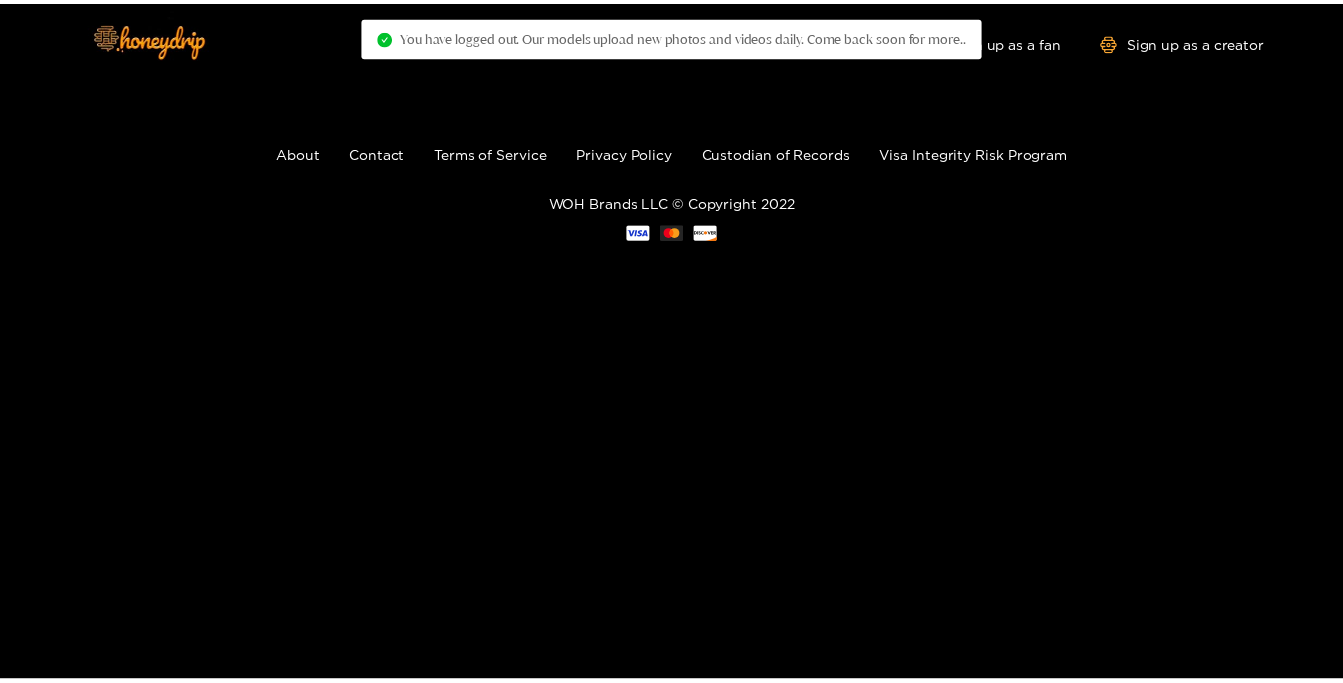 scroll, scrollTop: 0, scrollLeft: 0, axis: both 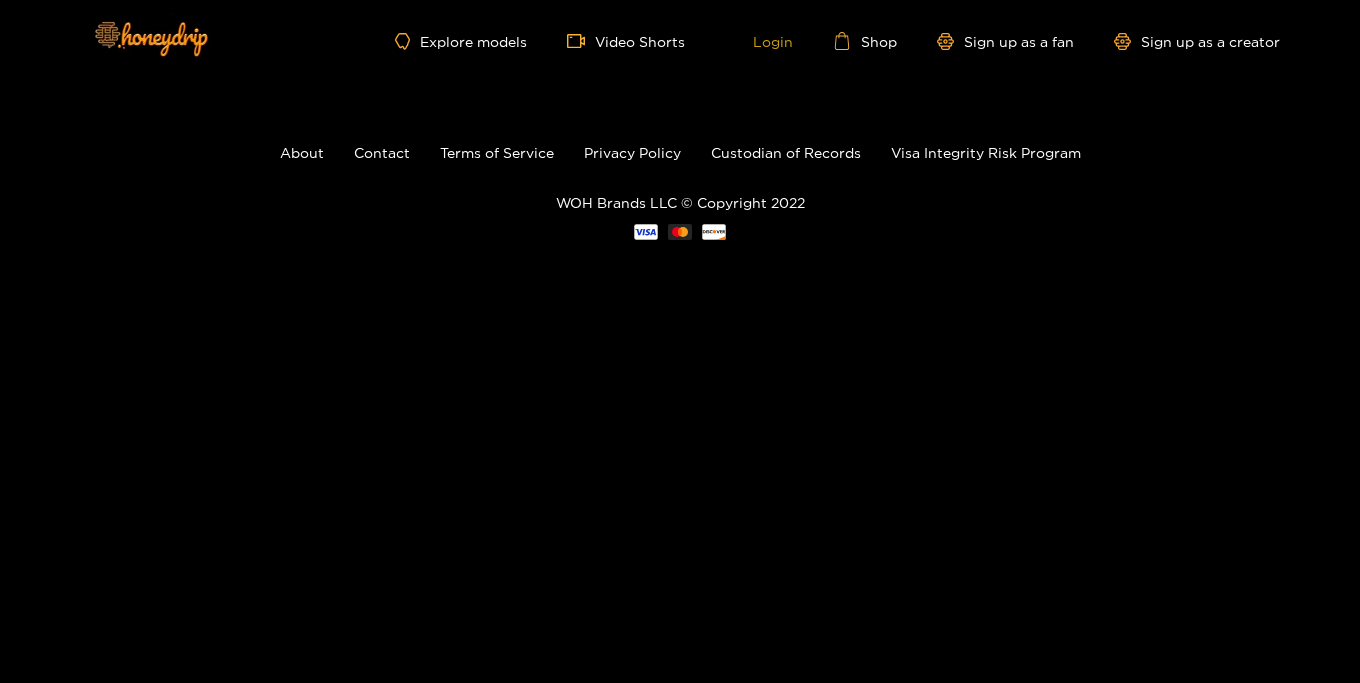 click on "Login" at bounding box center [759, 41] 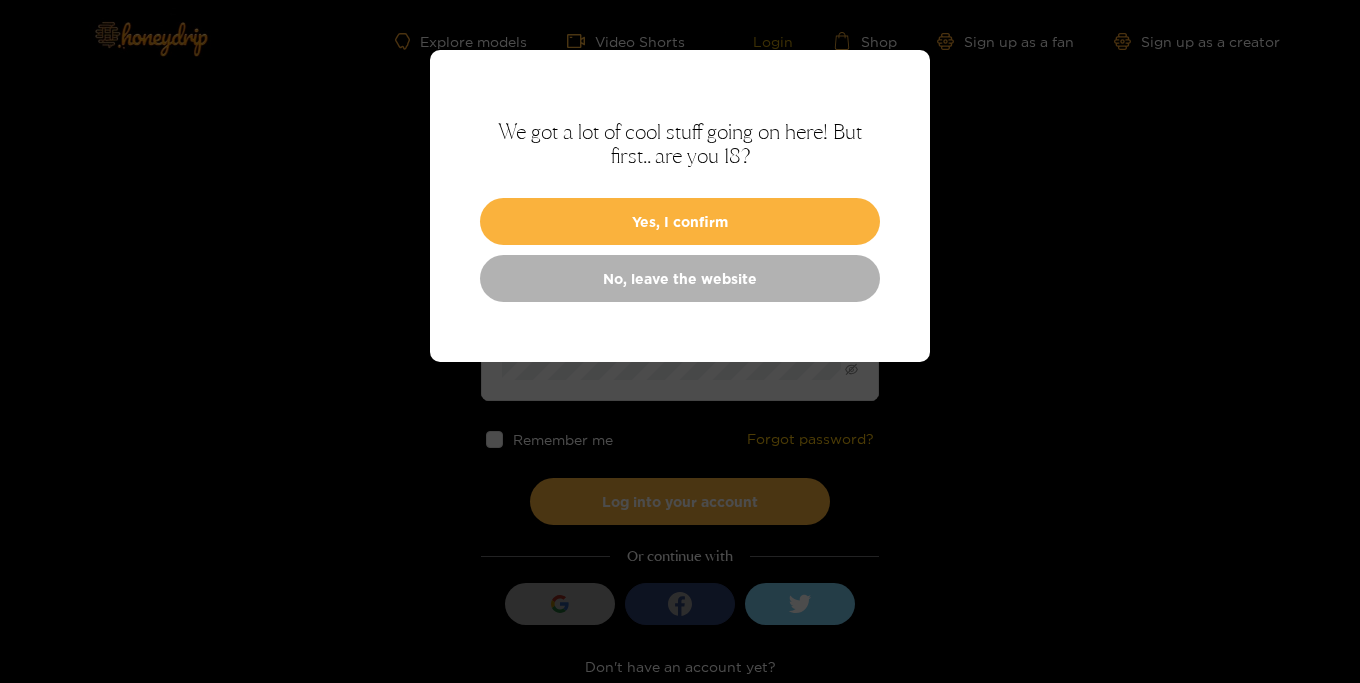 type on "**********" 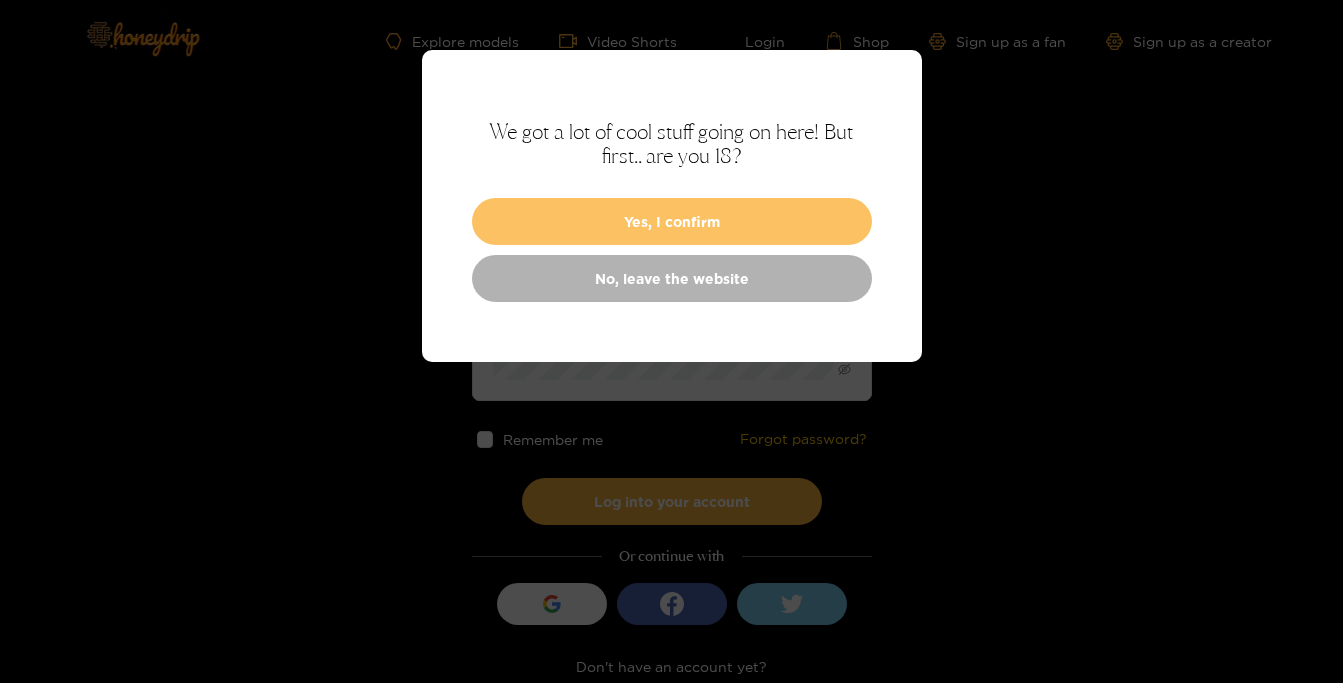 click on "Yes, I confirm" at bounding box center [672, 221] 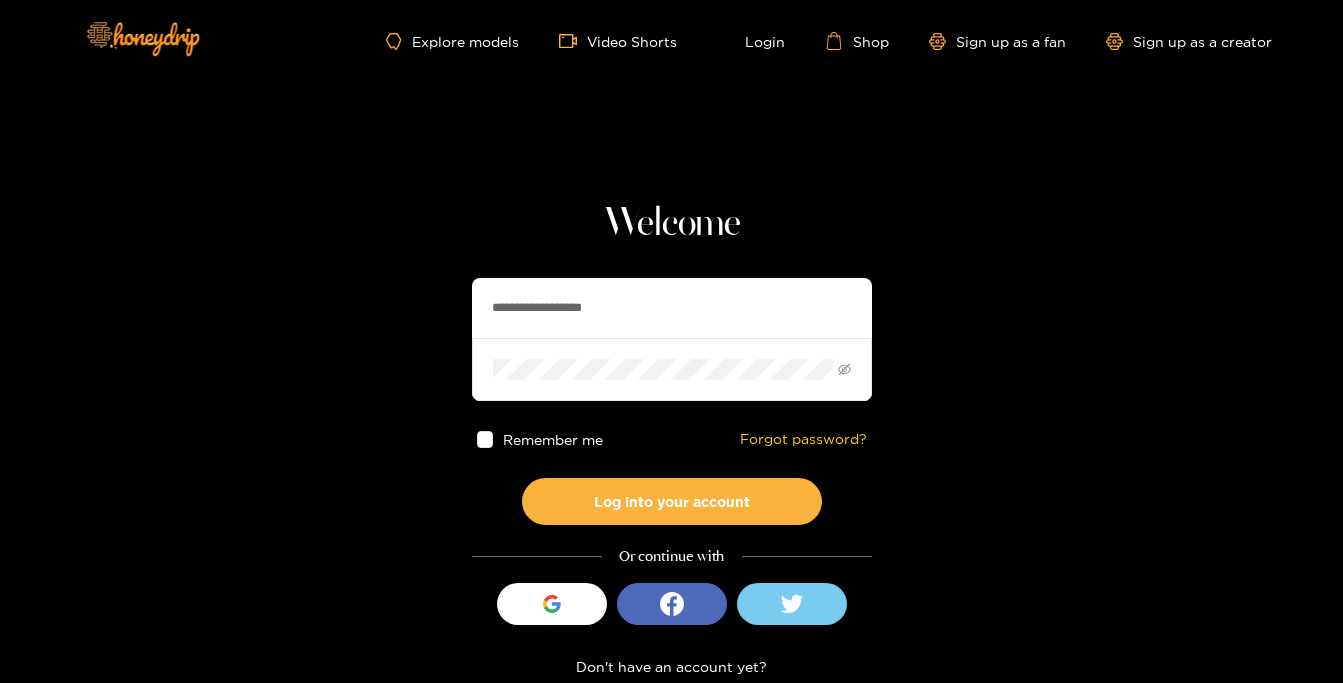 click at bounding box center (485, 439) 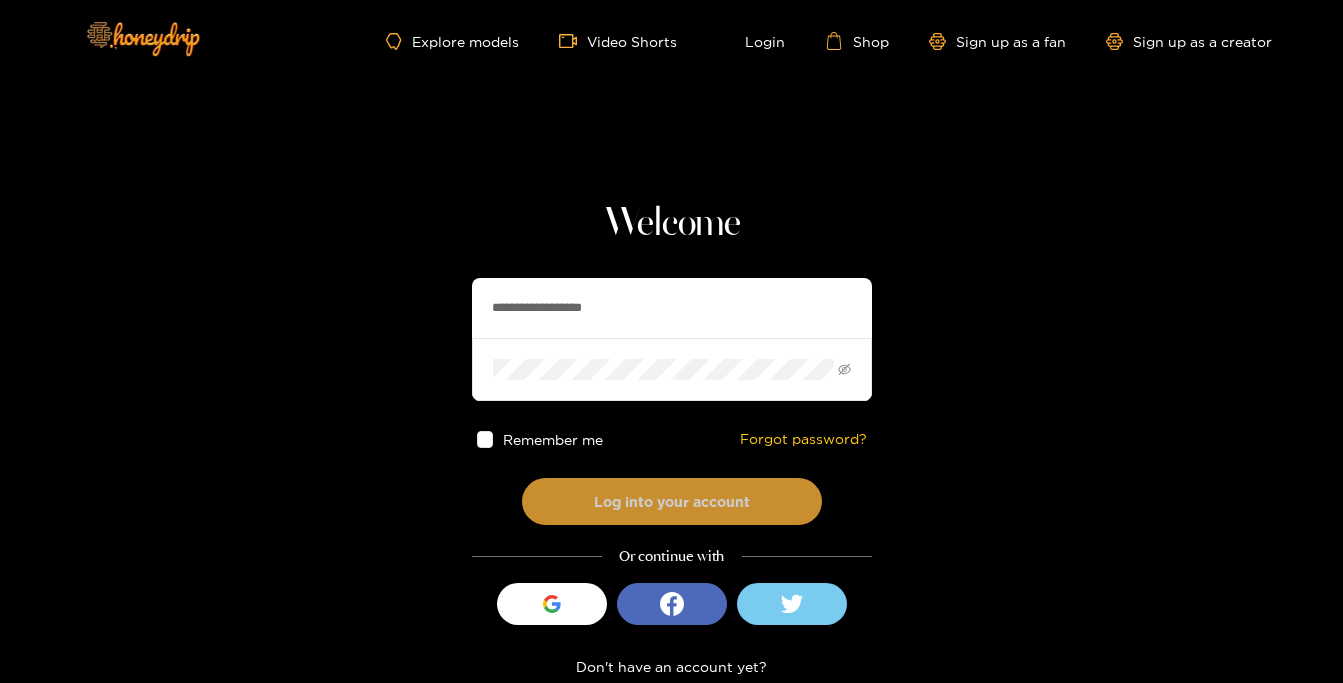 click on "Log into your account" at bounding box center (672, 501) 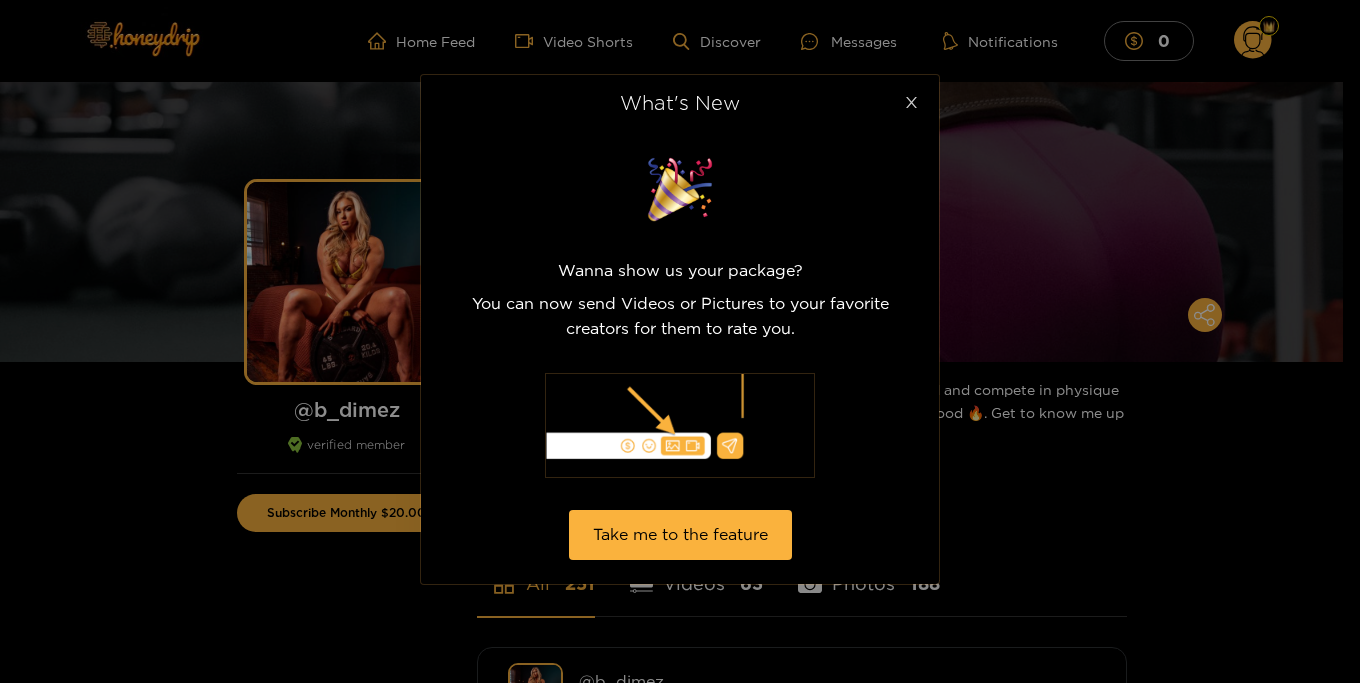 click at bounding box center [911, 103] 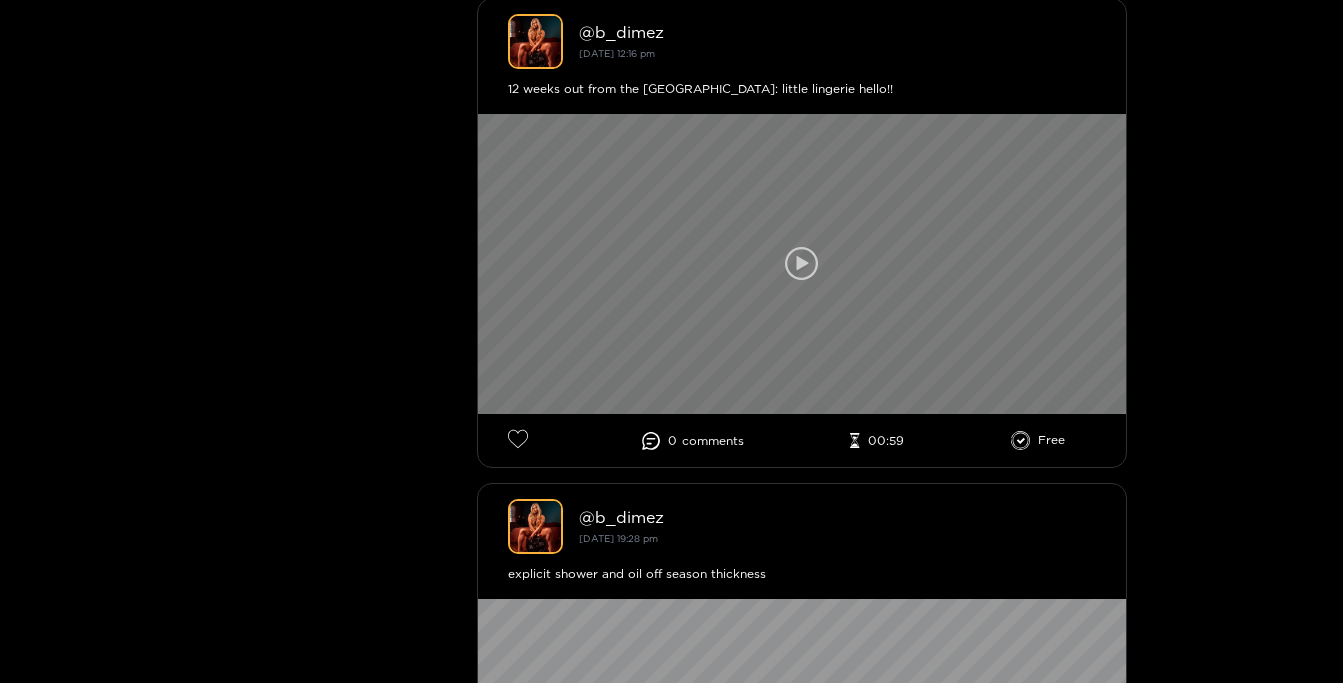 scroll, scrollTop: 612, scrollLeft: 0, axis: vertical 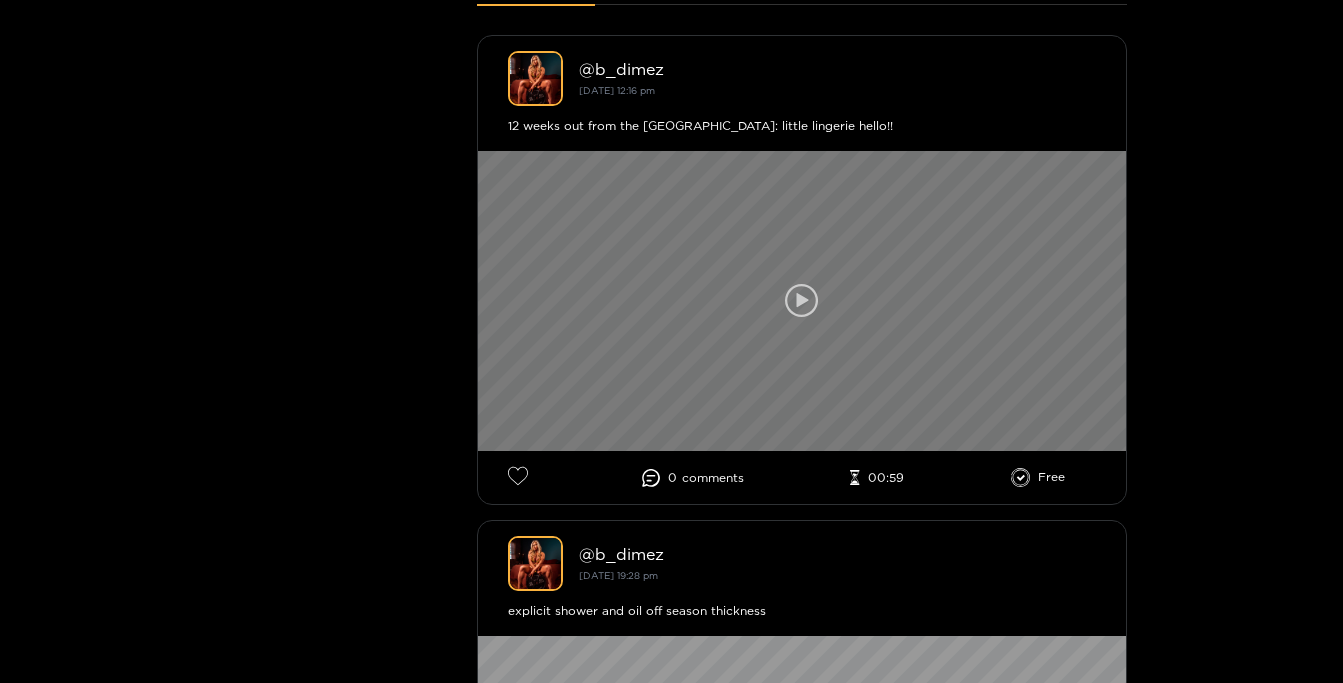 click 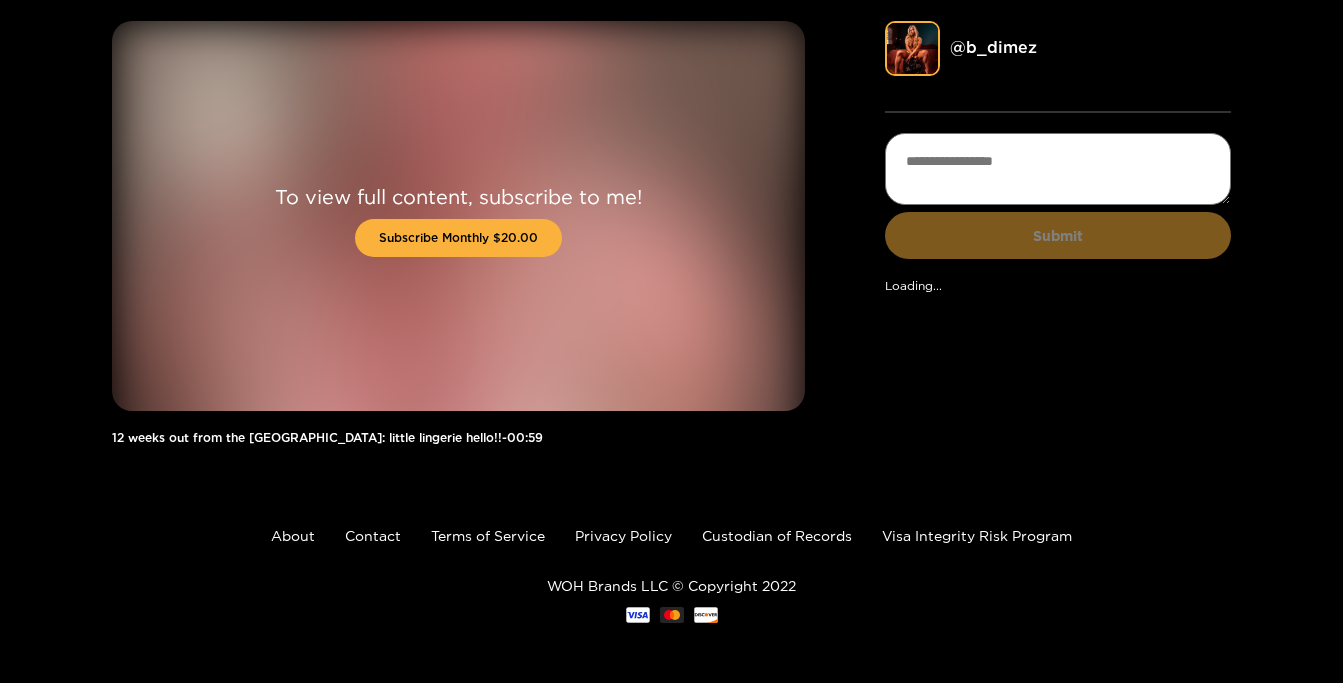 scroll, scrollTop: 61, scrollLeft: 0, axis: vertical 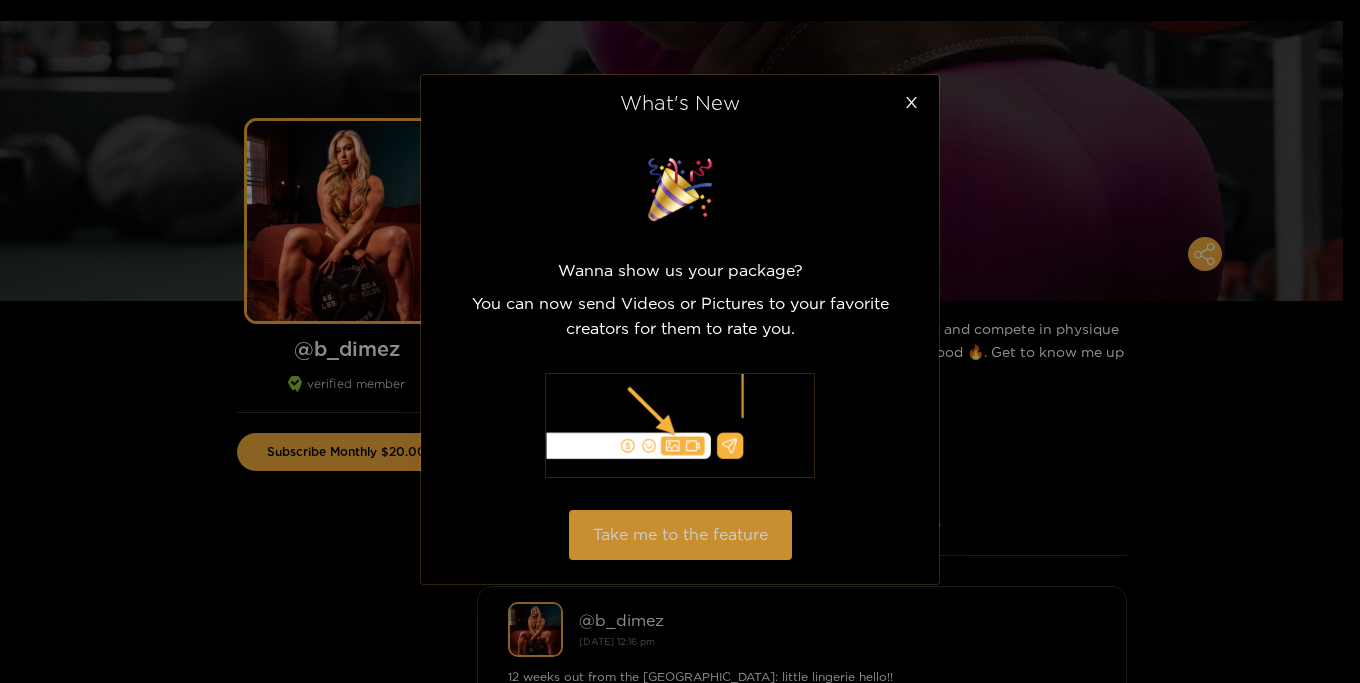 click on "Take me to the feature" at bounding box center (680, 534) 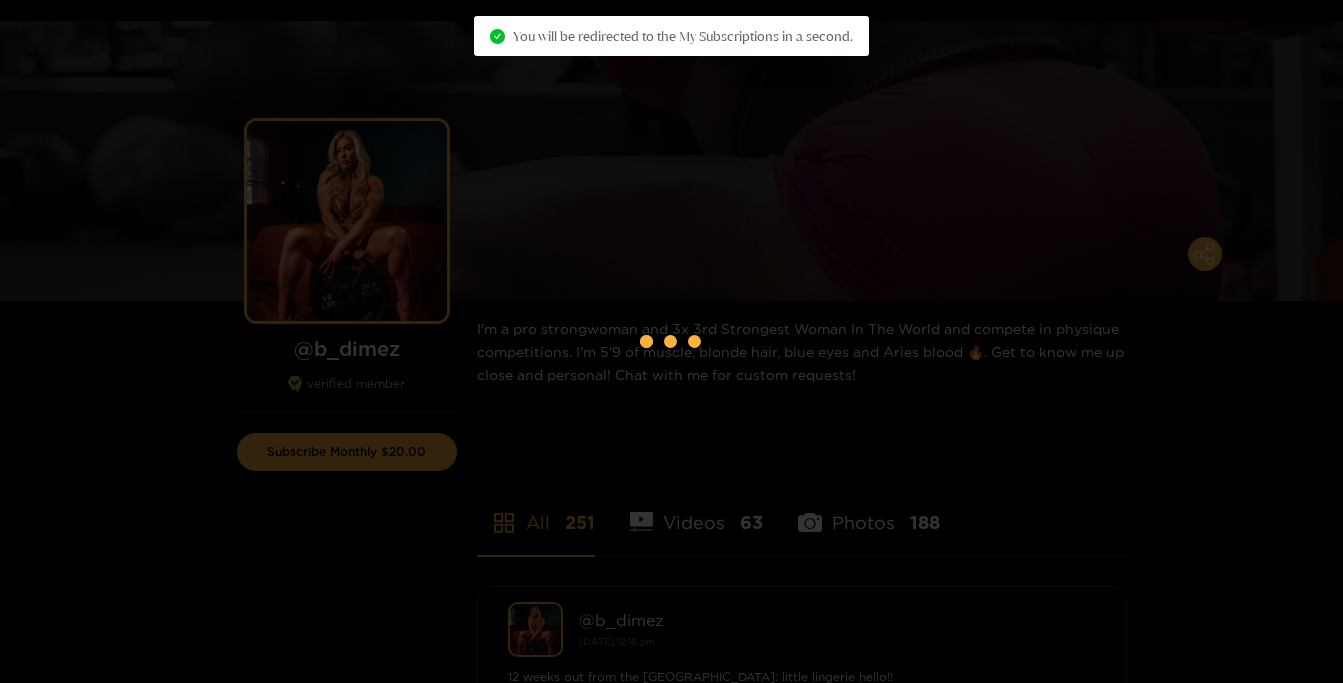 scroll, scrollTop: 0, scrollLeft: 0, axis: both 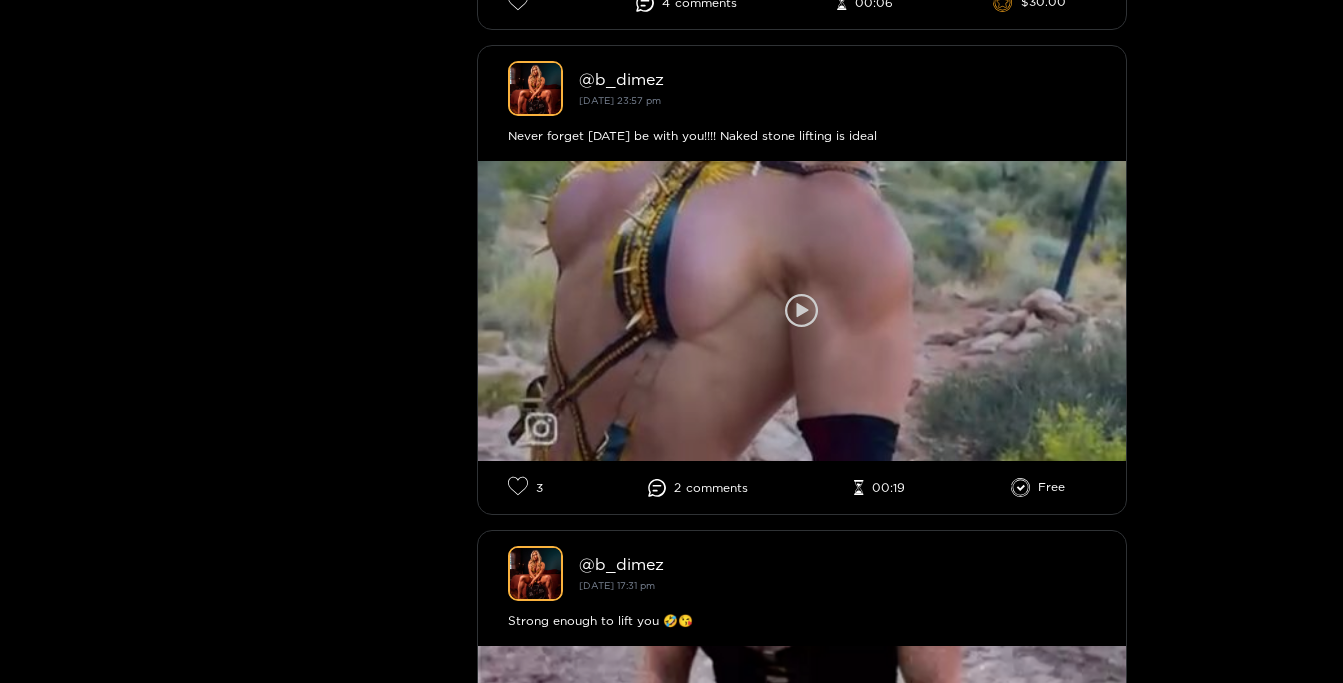 click 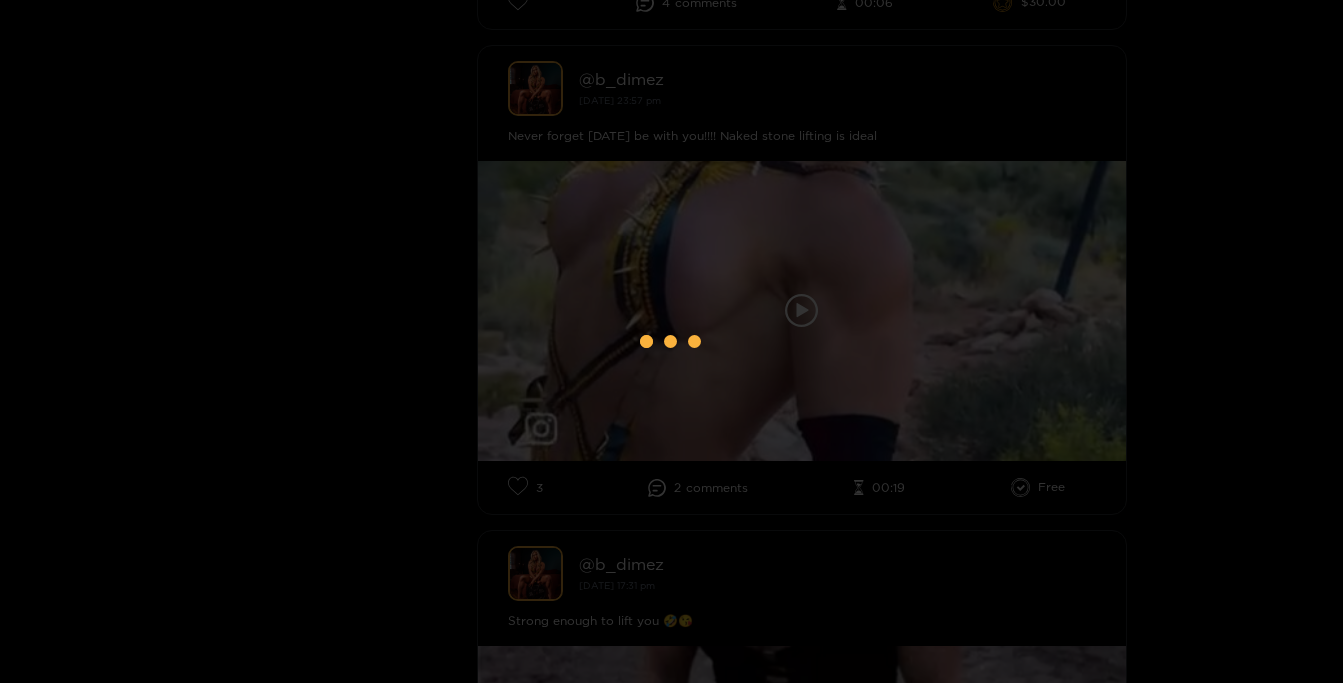 scroll, scrollTop: 61, scrollLeft: 0, axis: vertical 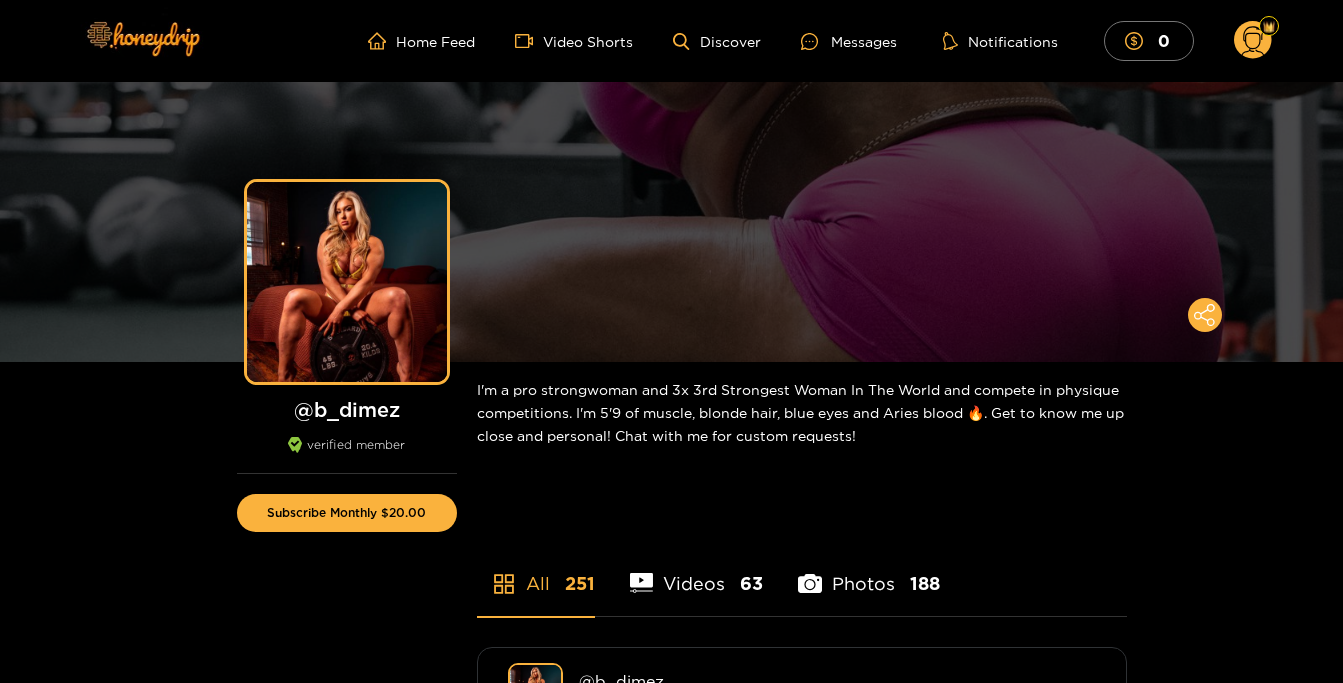click on "Photos  188" at bounding box center (869, 571) 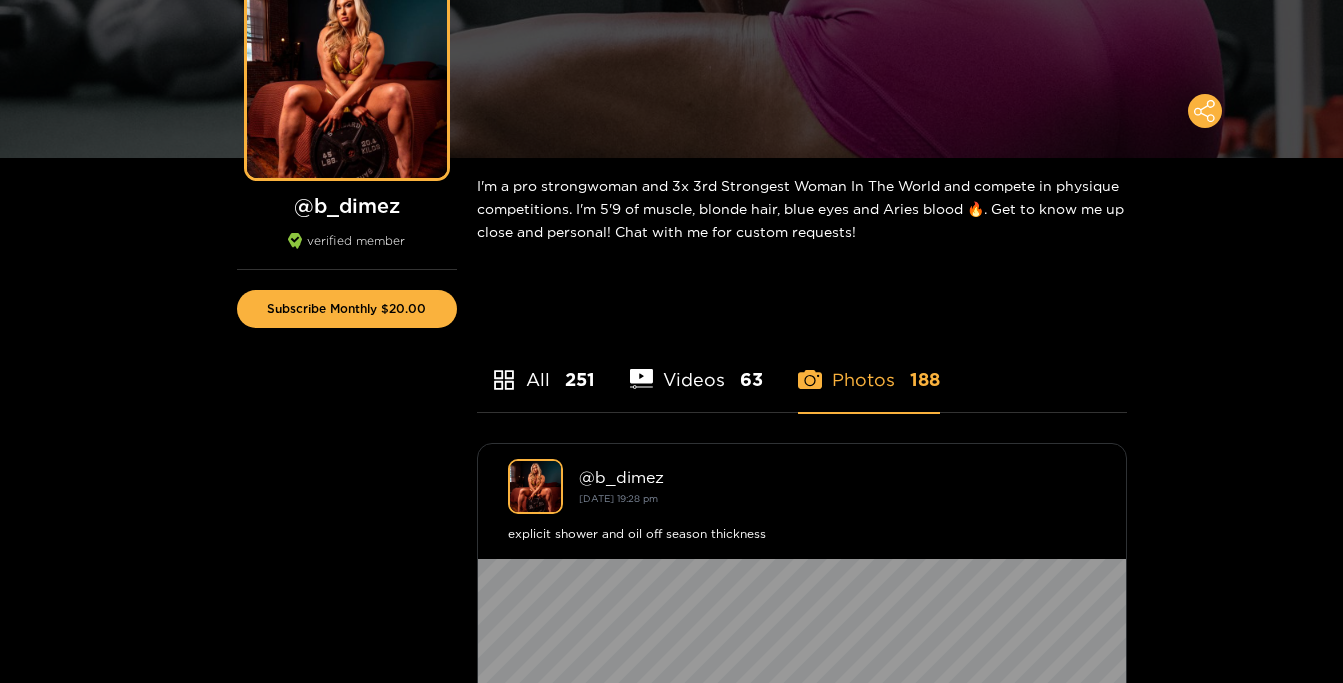 scroll, scrollTop: 0, scrollLeft: 0, axis: both 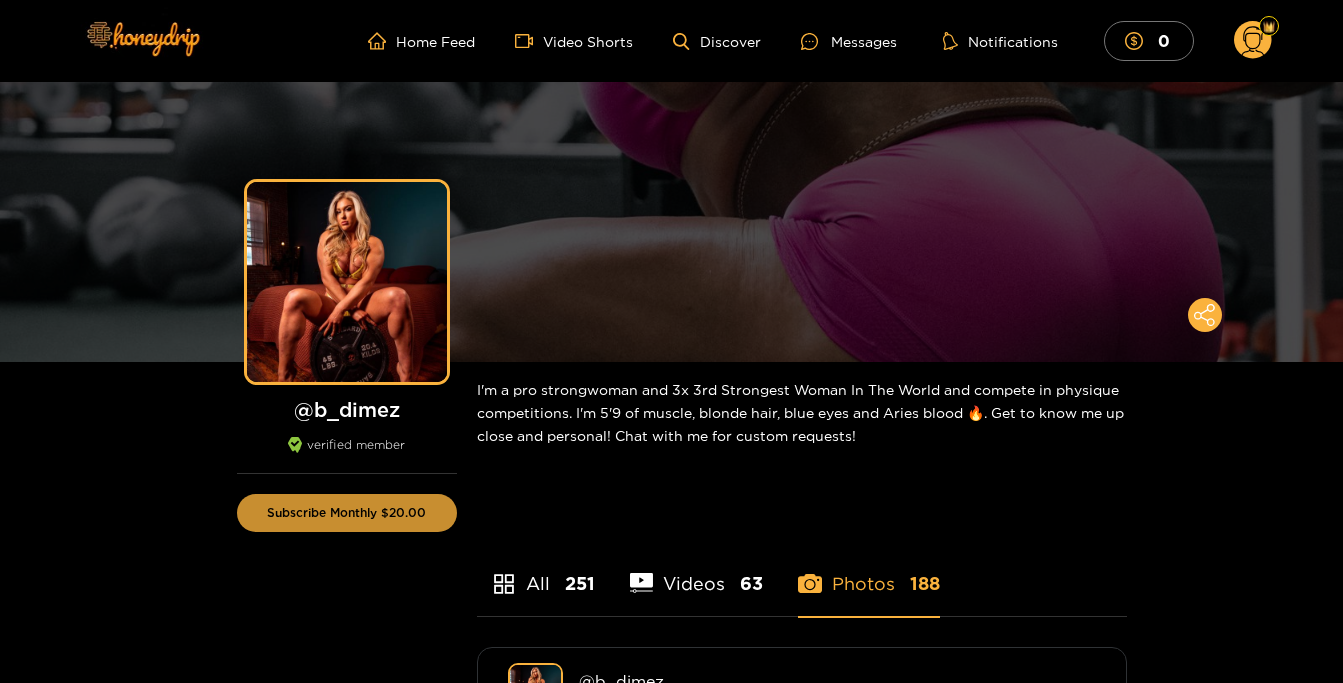 click on "Subscribe Monthly $20.00" at bounding box center [347, 513] 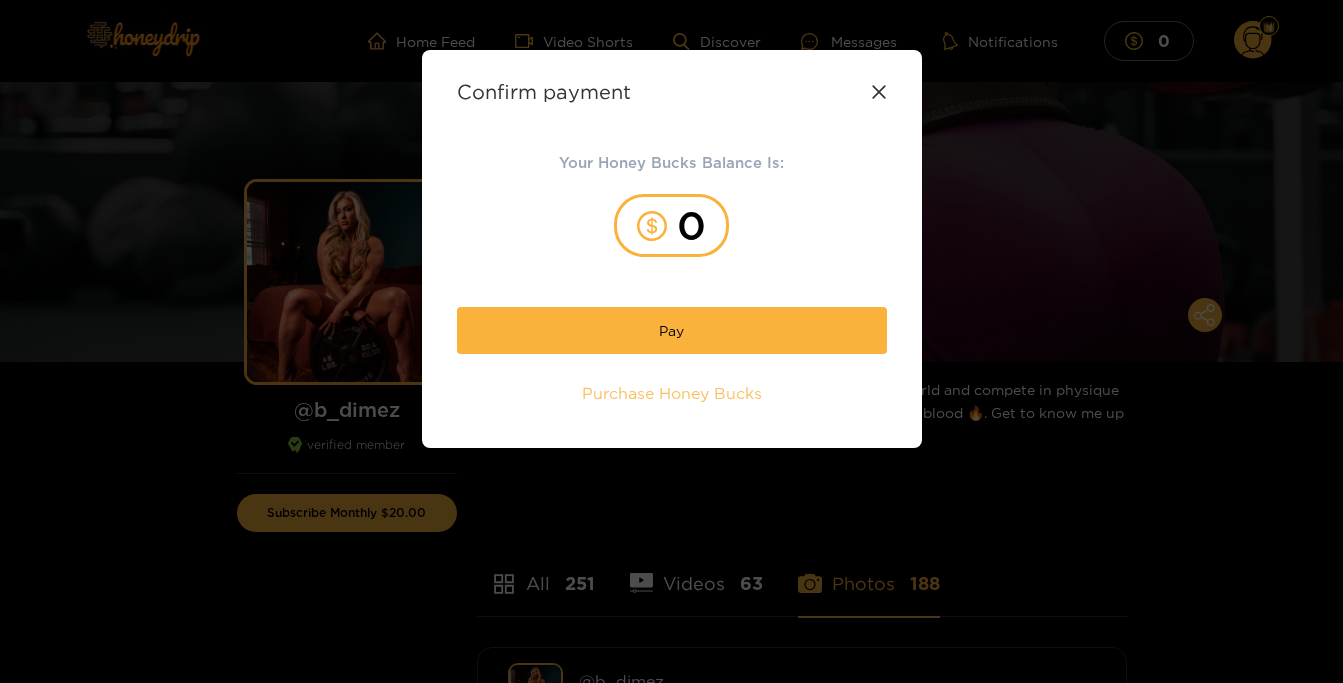 click on "Purchase Honey Bucks" at bounding box center (672, 393) 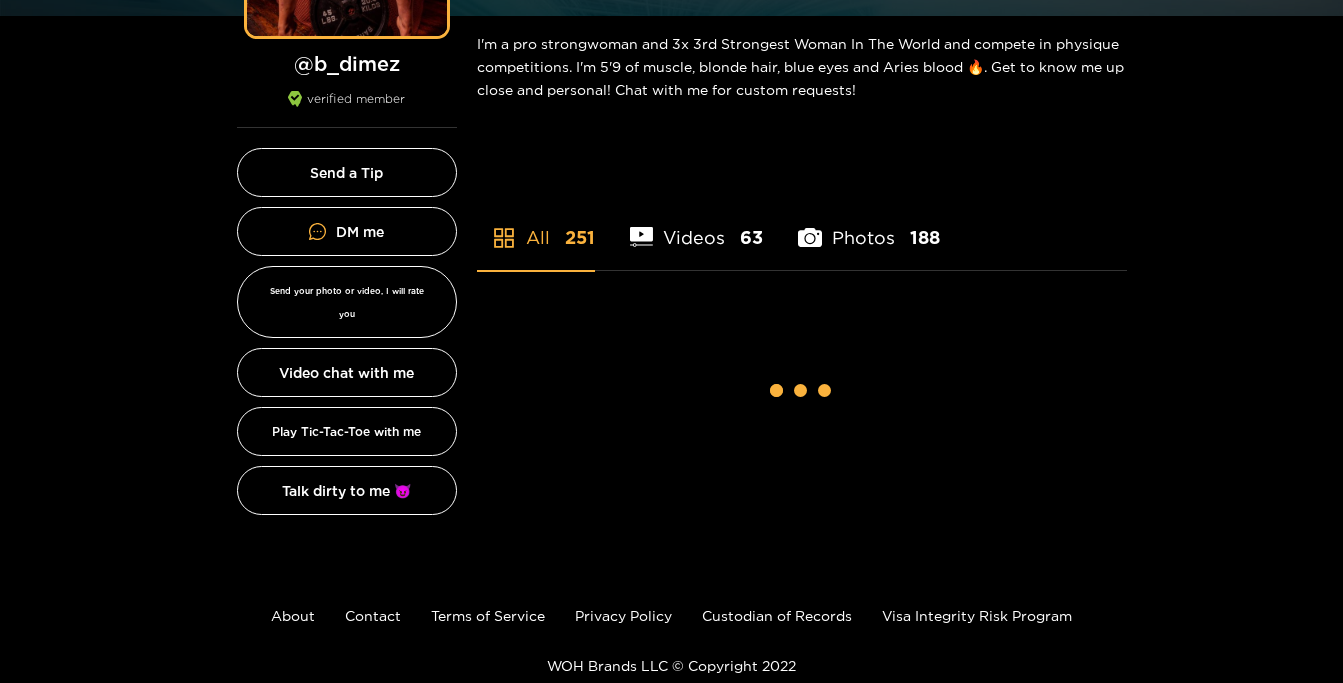 scroll, scrollTop: 403, scrollLeft: 0, axis: vertical 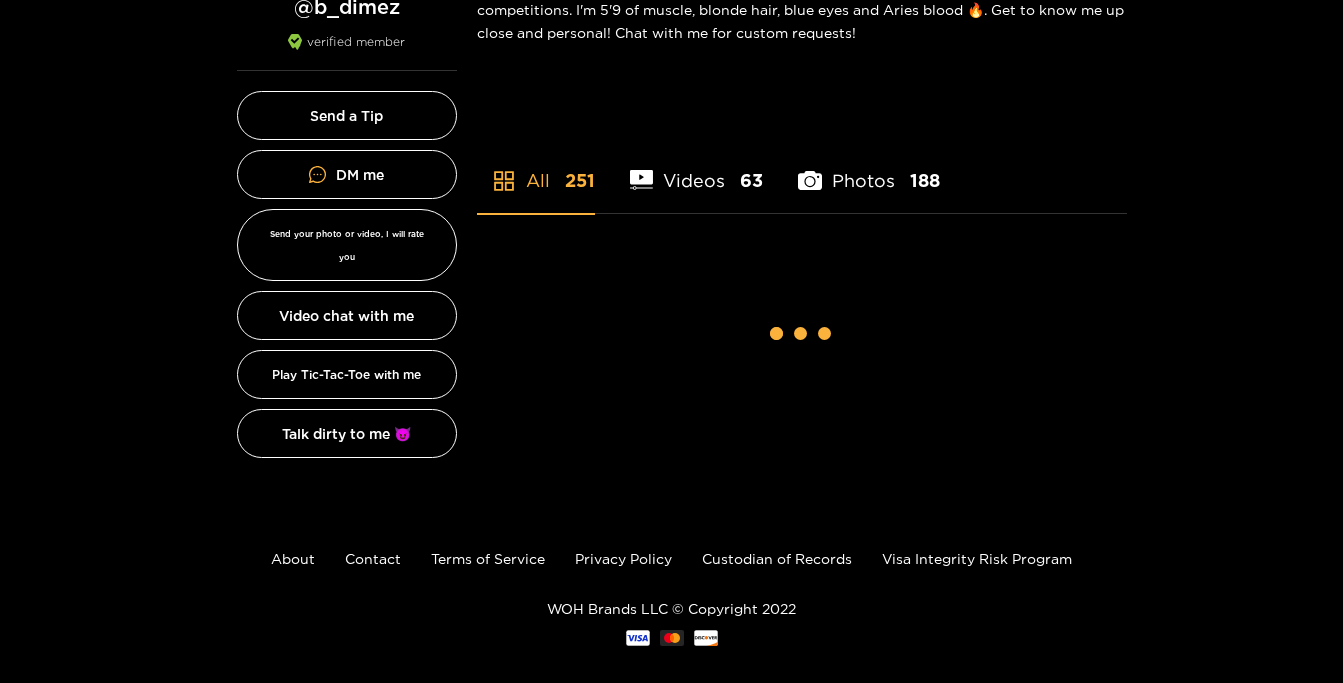 click on "Photos  188" at bounding box center (869, 168) 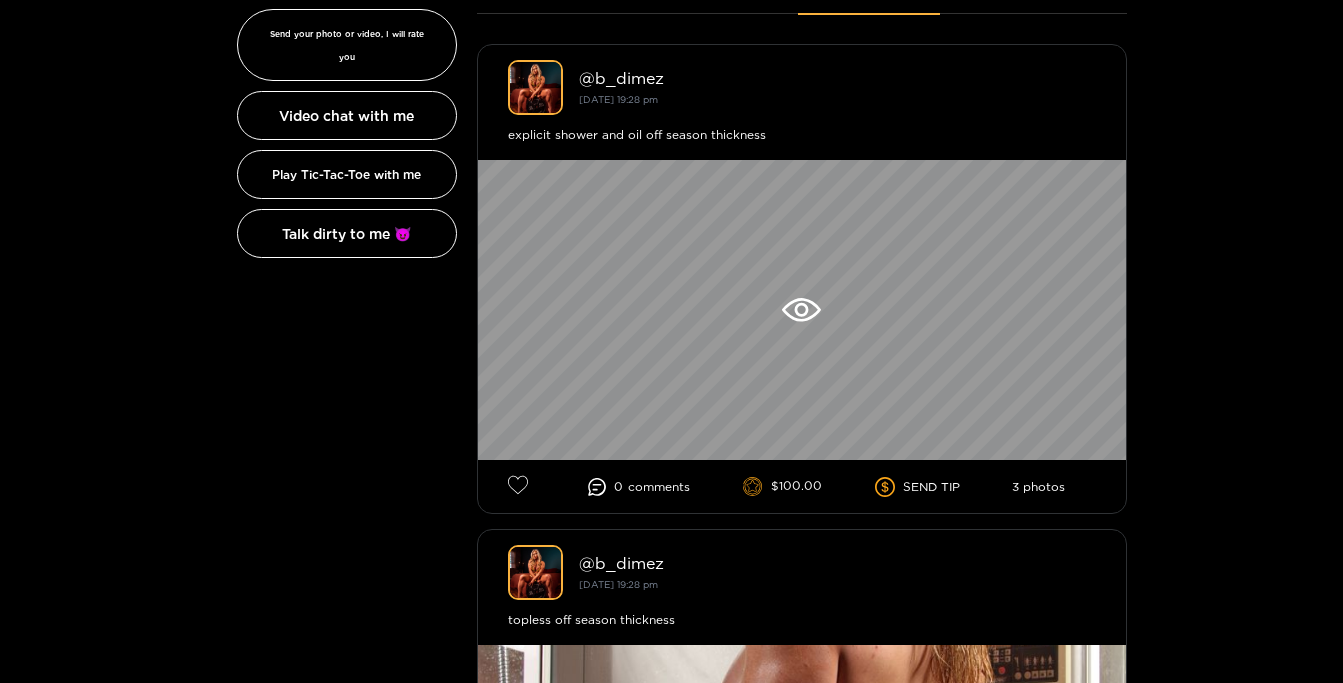 scroll, scrollTop: 607, scrollLeft: 0, axis: vertical 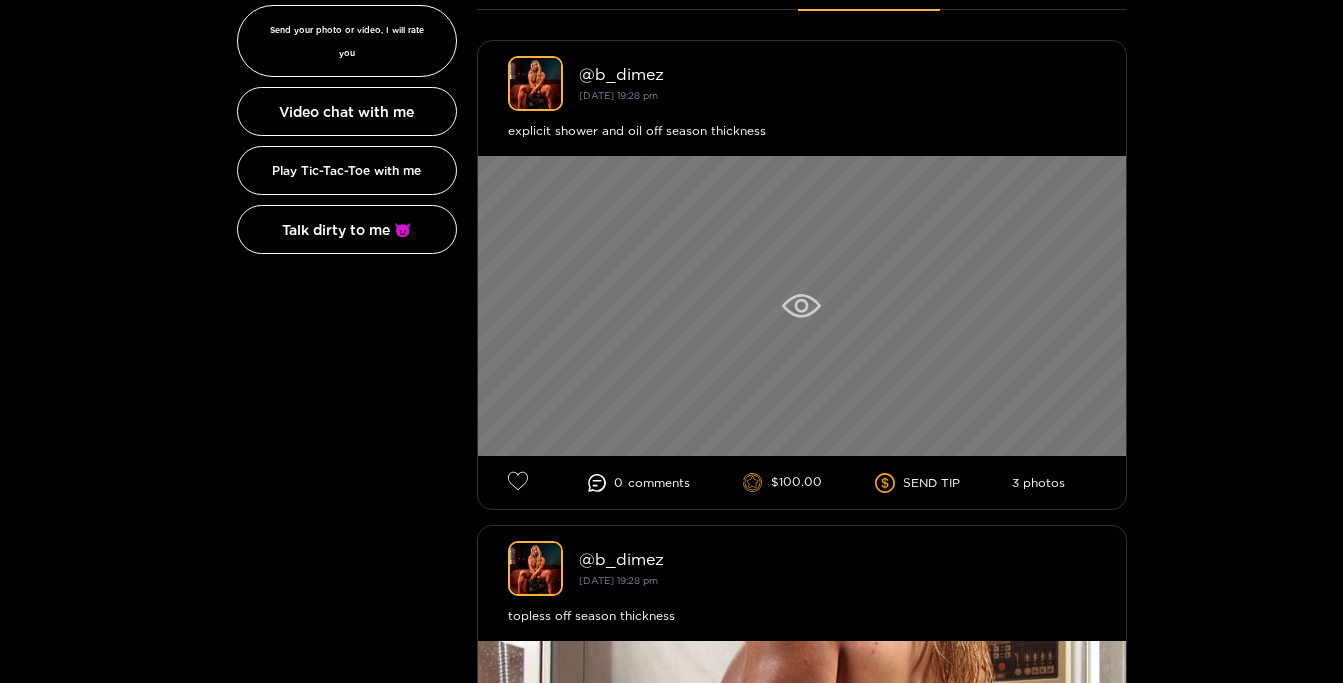 click 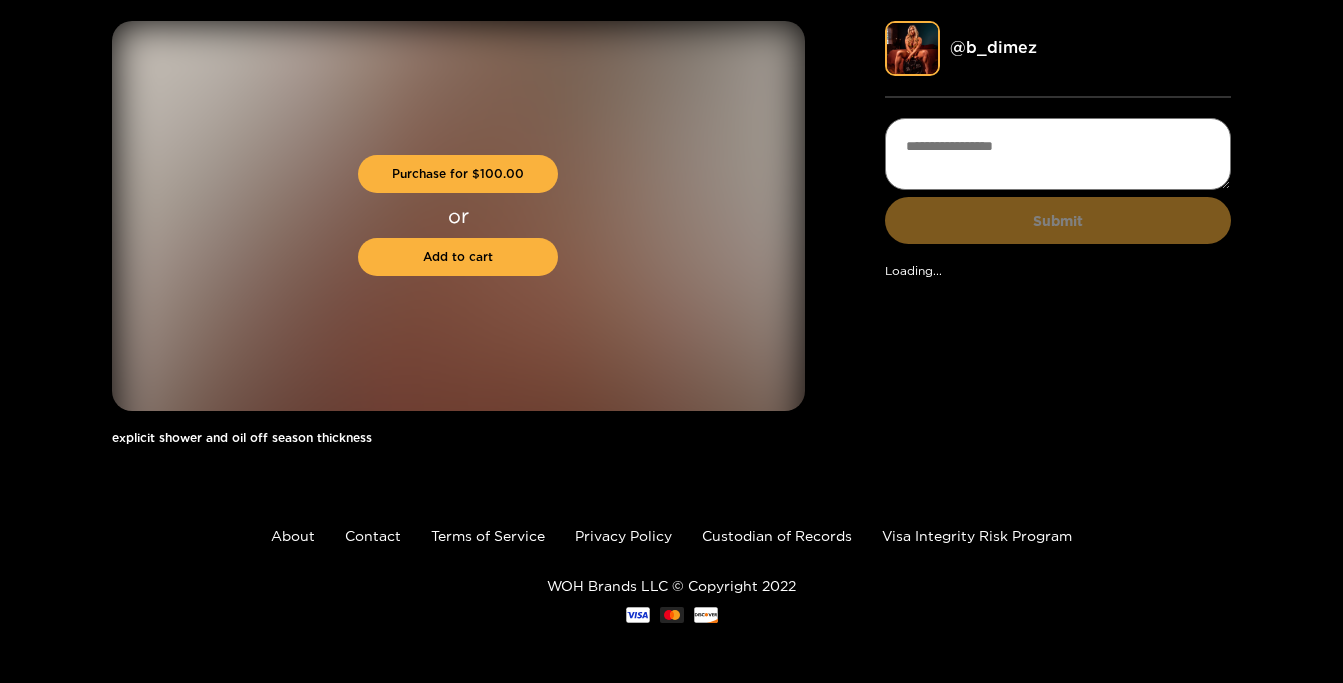 scroll, scrollTop: 61, scrollLeft: 0, axis: vertical 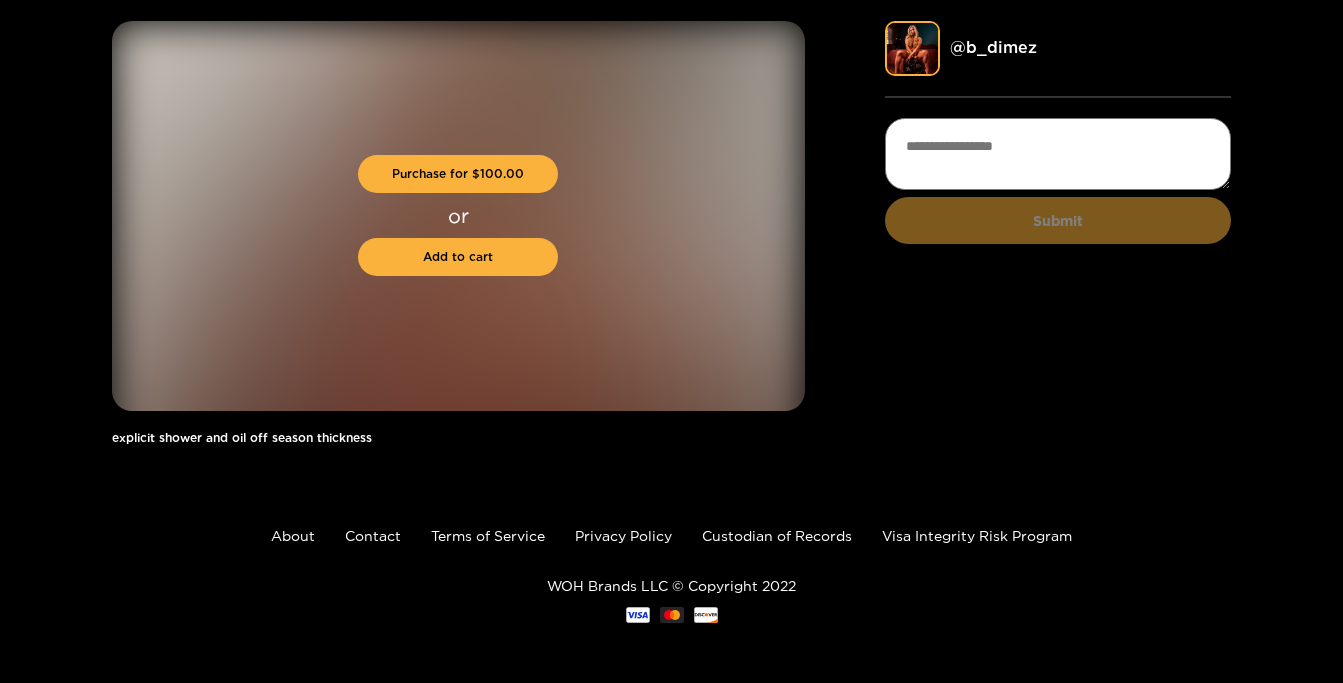 click on "@ b_dimez Submit" at bounding box center [1058, 243] 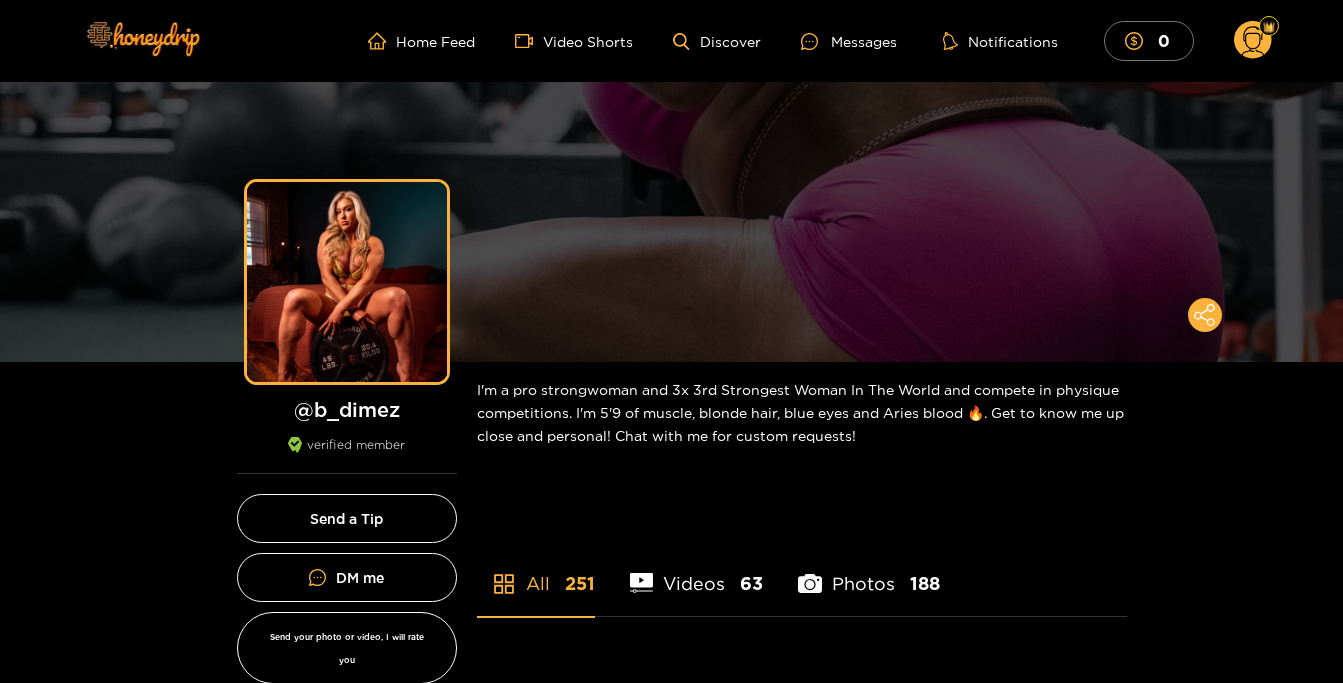 scroll, scrollTop: 306, scrollLeft: 0, axis: vertical 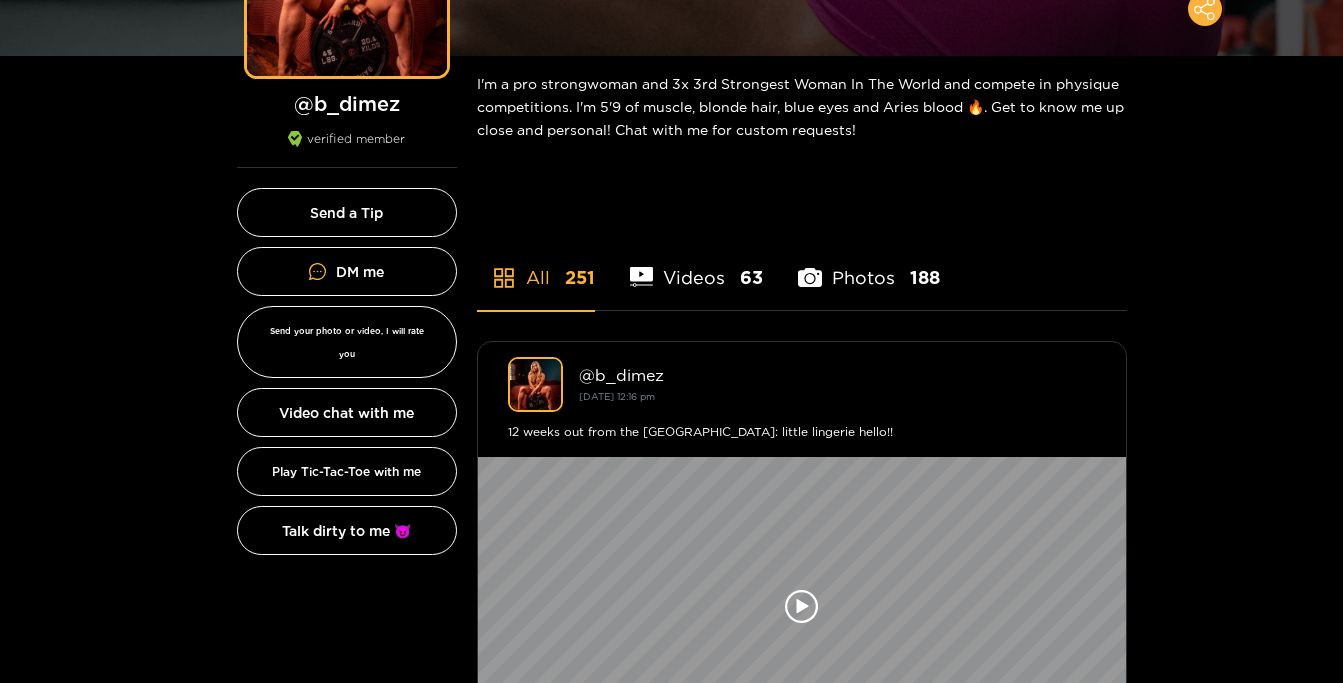 click on "Photos  188" at bounding box center [869, 265] 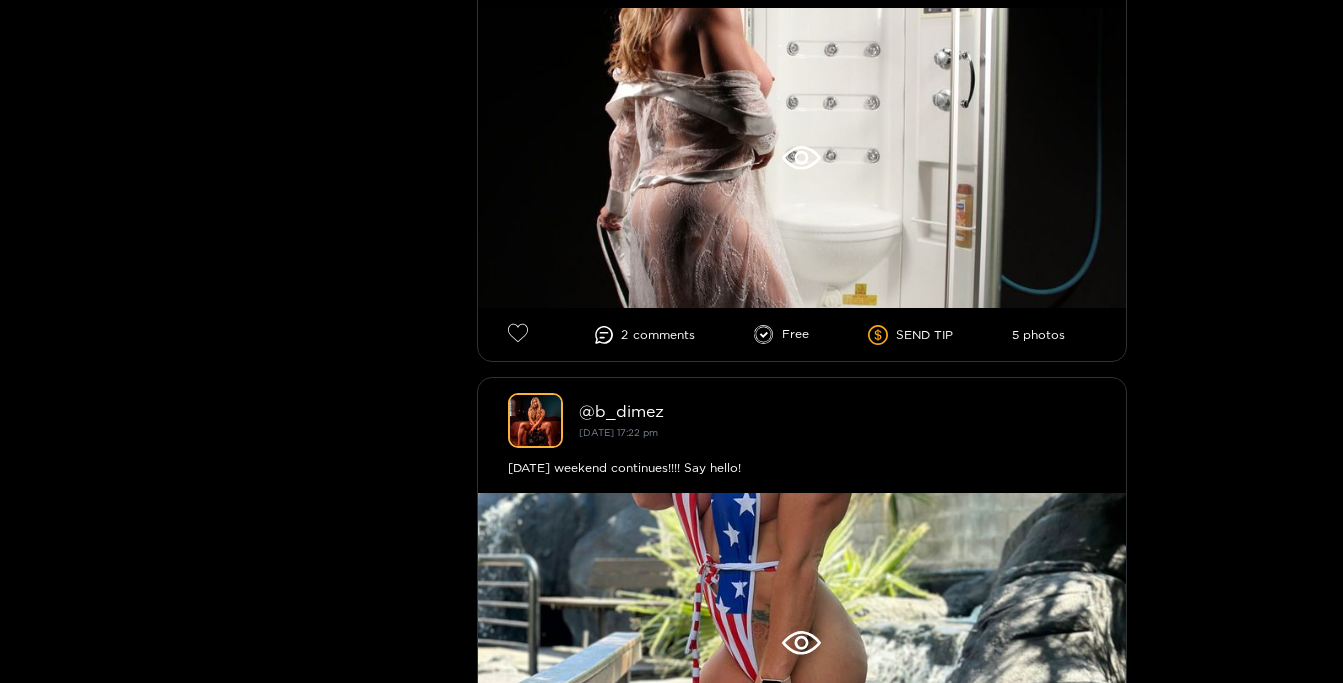 scroll, scrollTop: 2040, scrollLeft: 0, axis: vertical 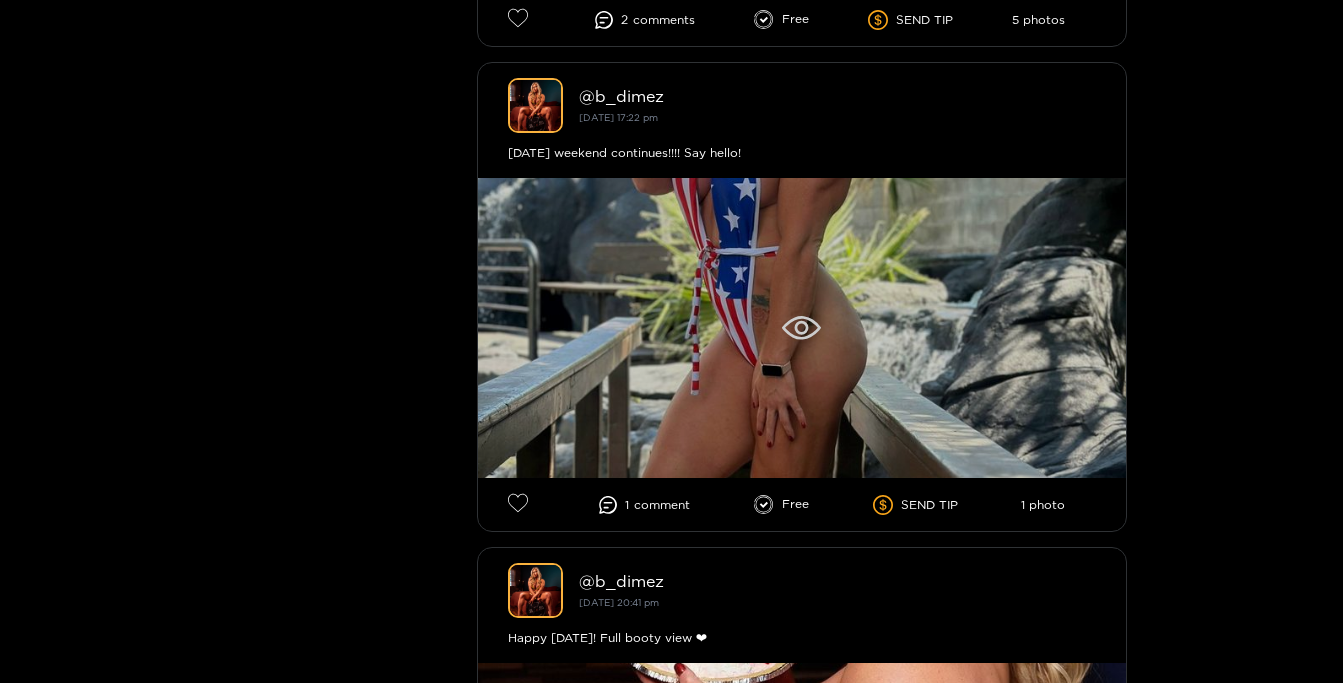 click 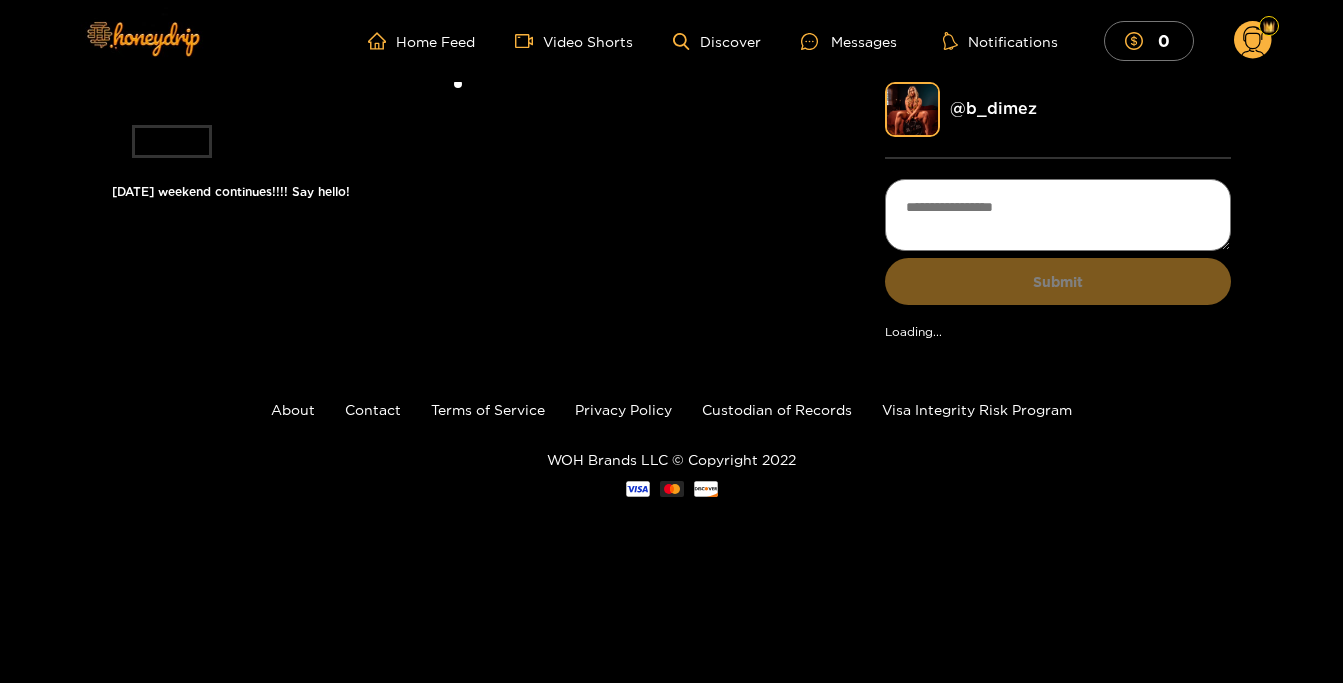 scroll, scrollTop: 0, scrollLeft: 0, axis: both 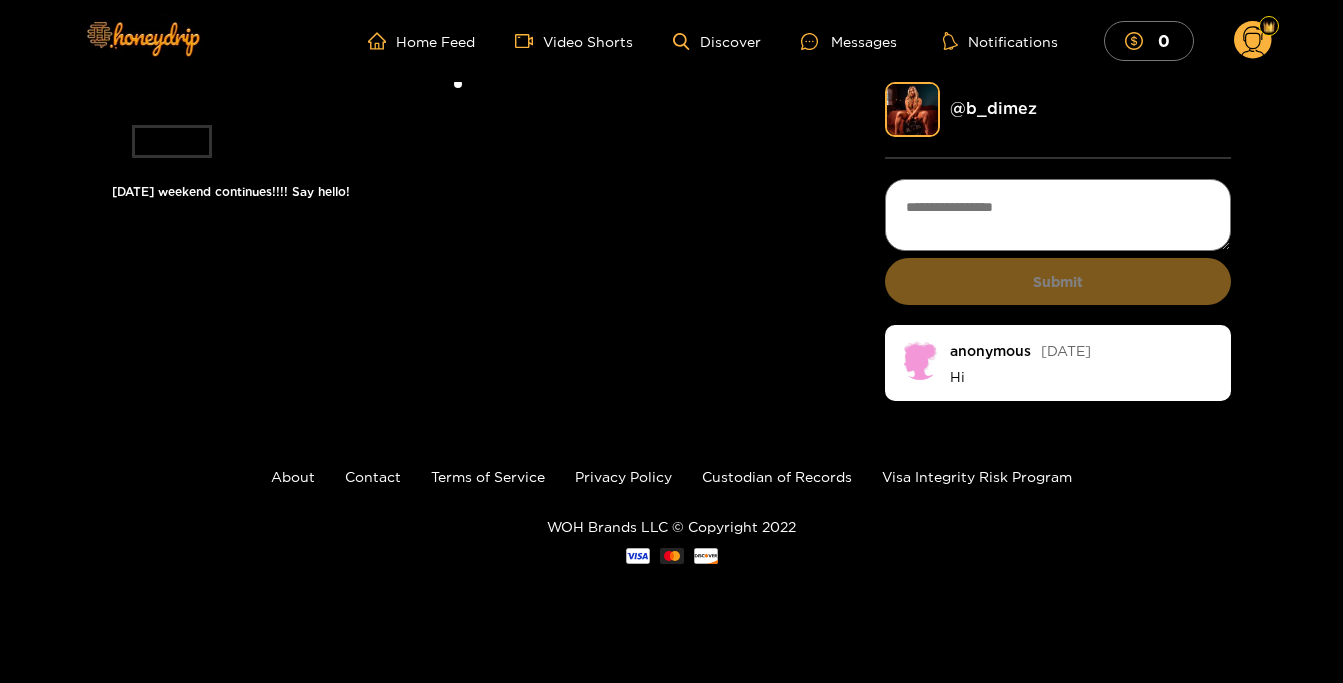click at bounding box center [458, 93] 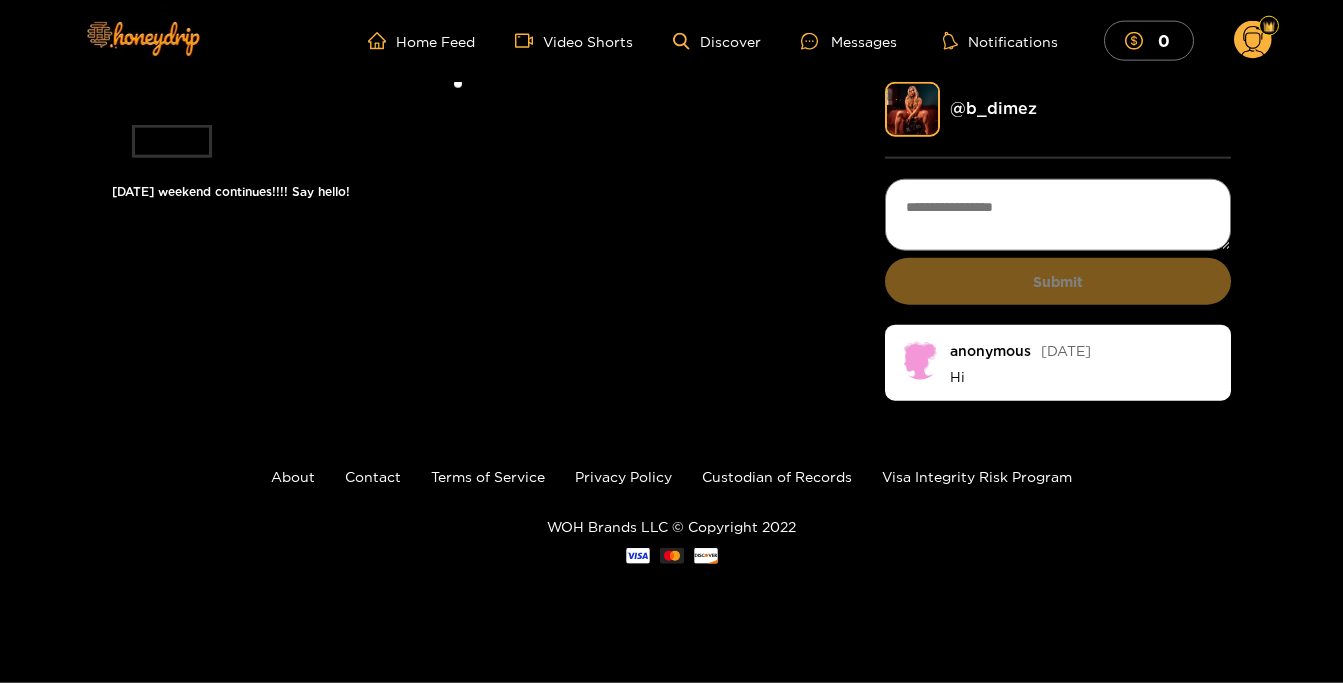 scroll, scrollTop: 0, scrollLeft: 0, axis: both 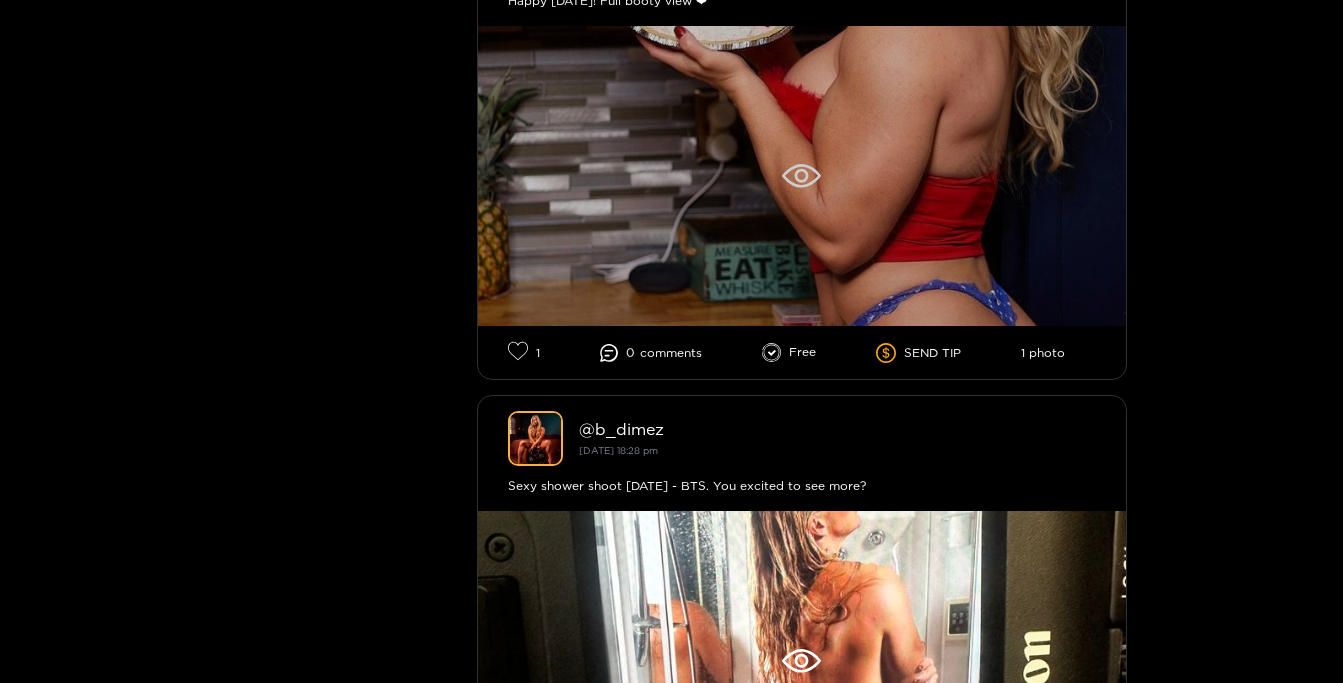 click 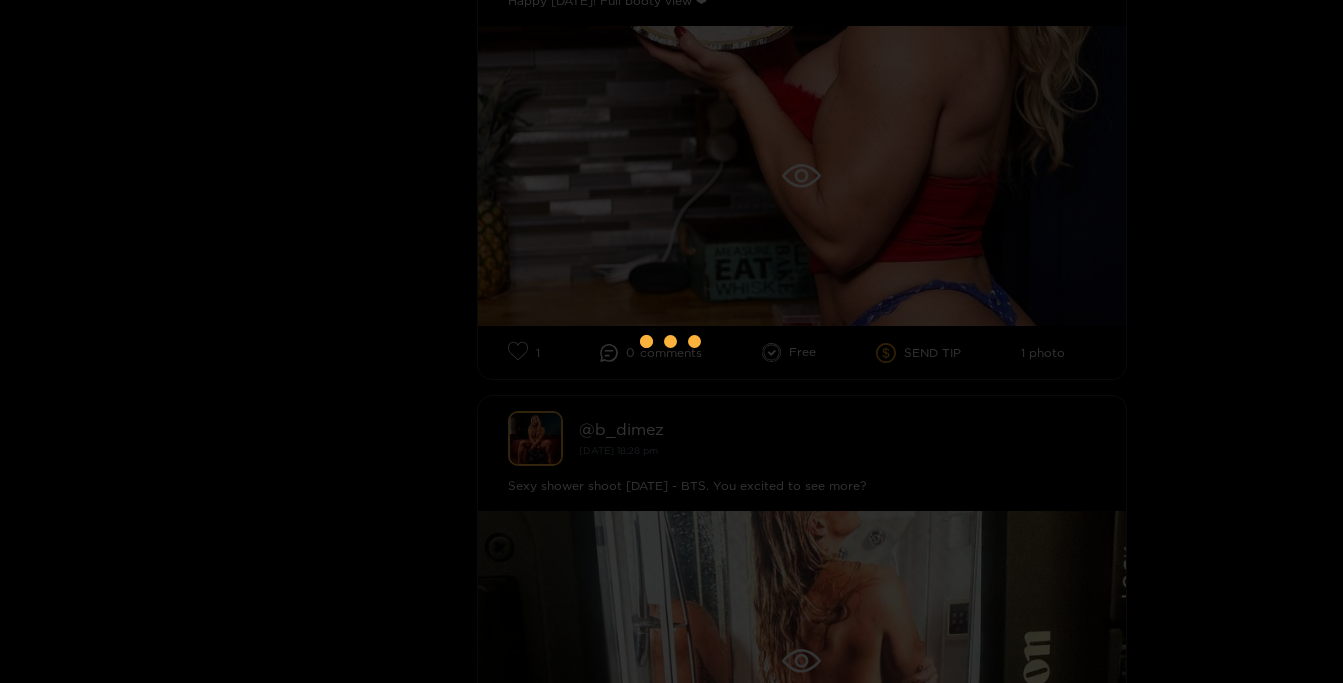 scroll, scrollTop: 0, scrollLeft: 0, axis: both 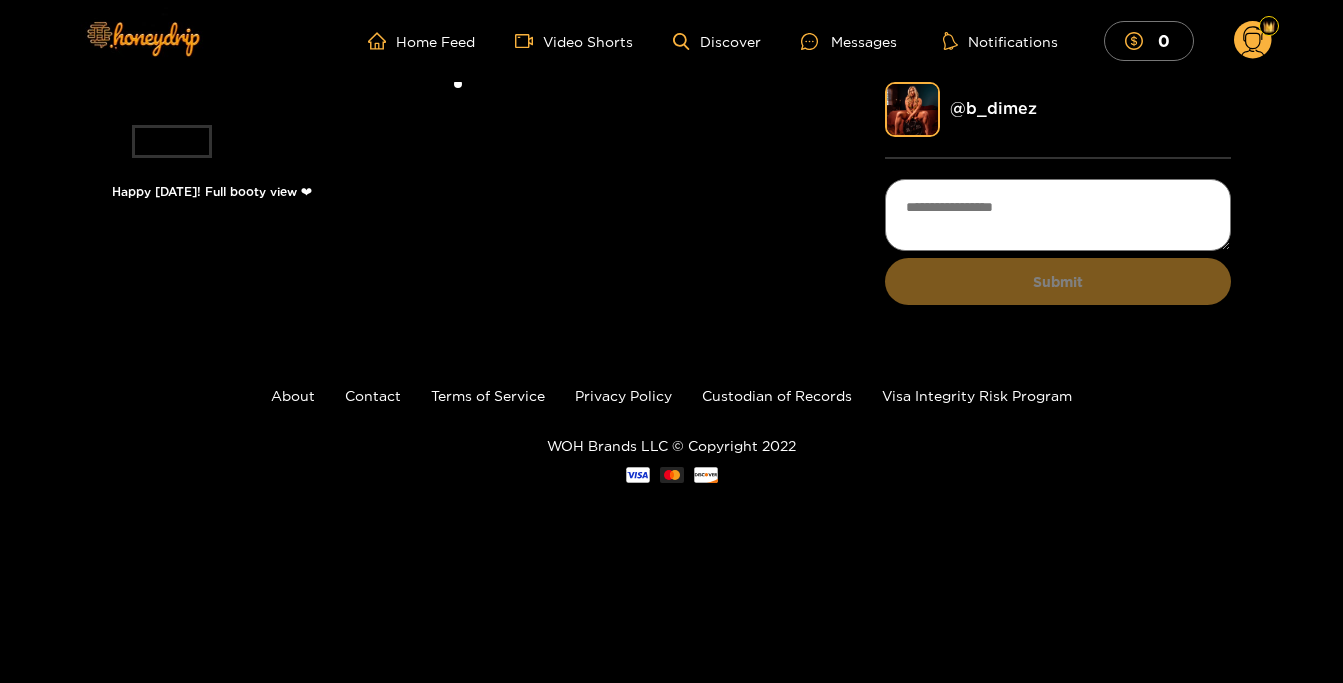 click on "@ b_dimez Submit" at bounding box center (1058, 203) 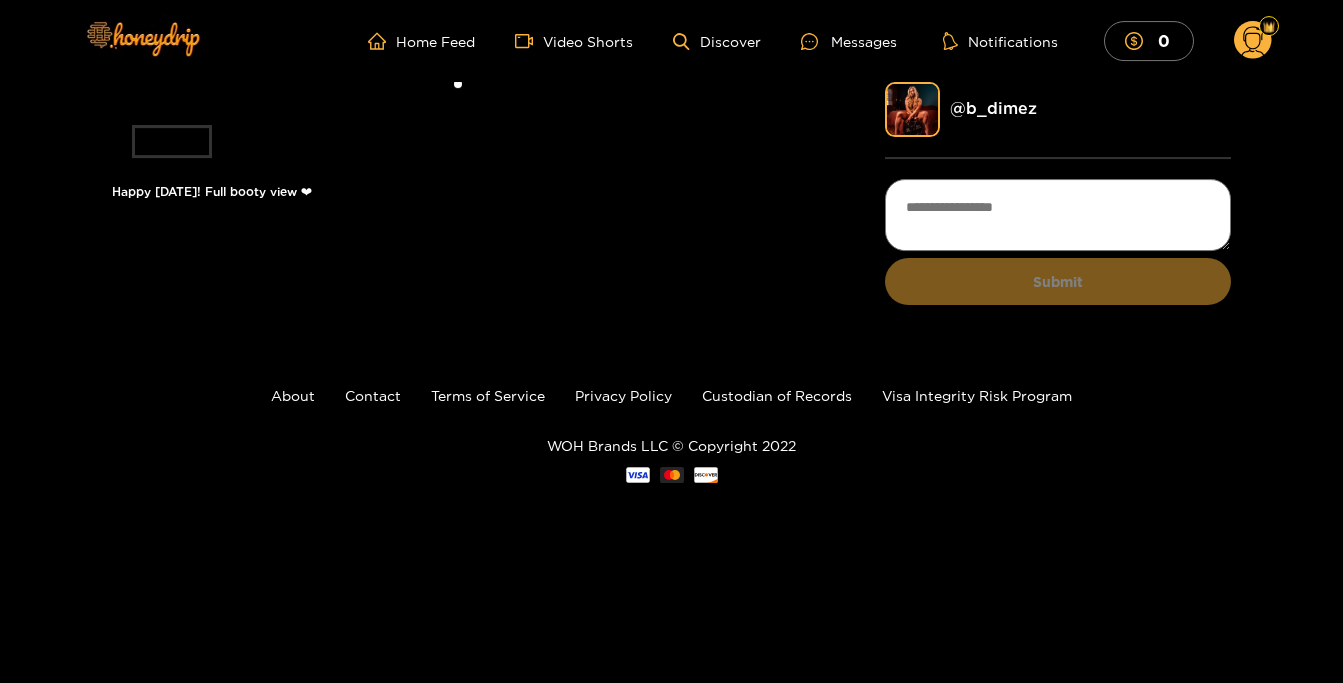 scroll, scrollTop: 0, scrollLeft: 0, axis: both 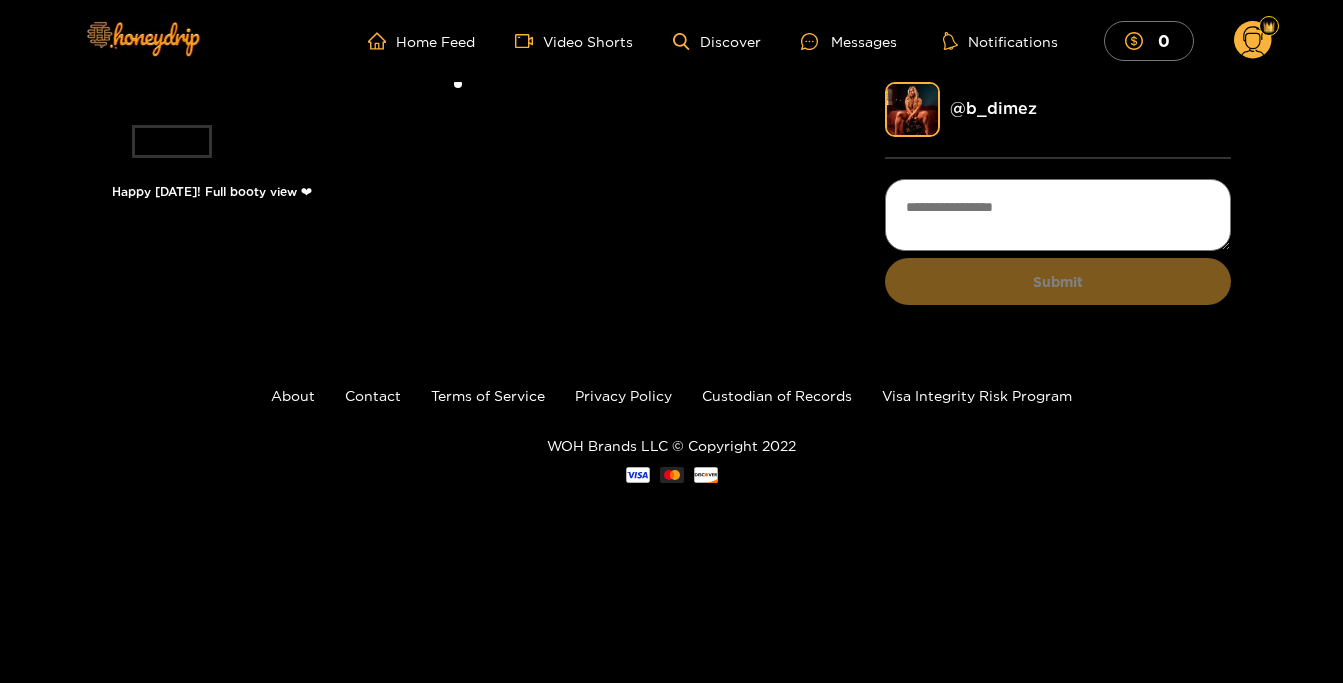 click at bounding box center [458, 93] 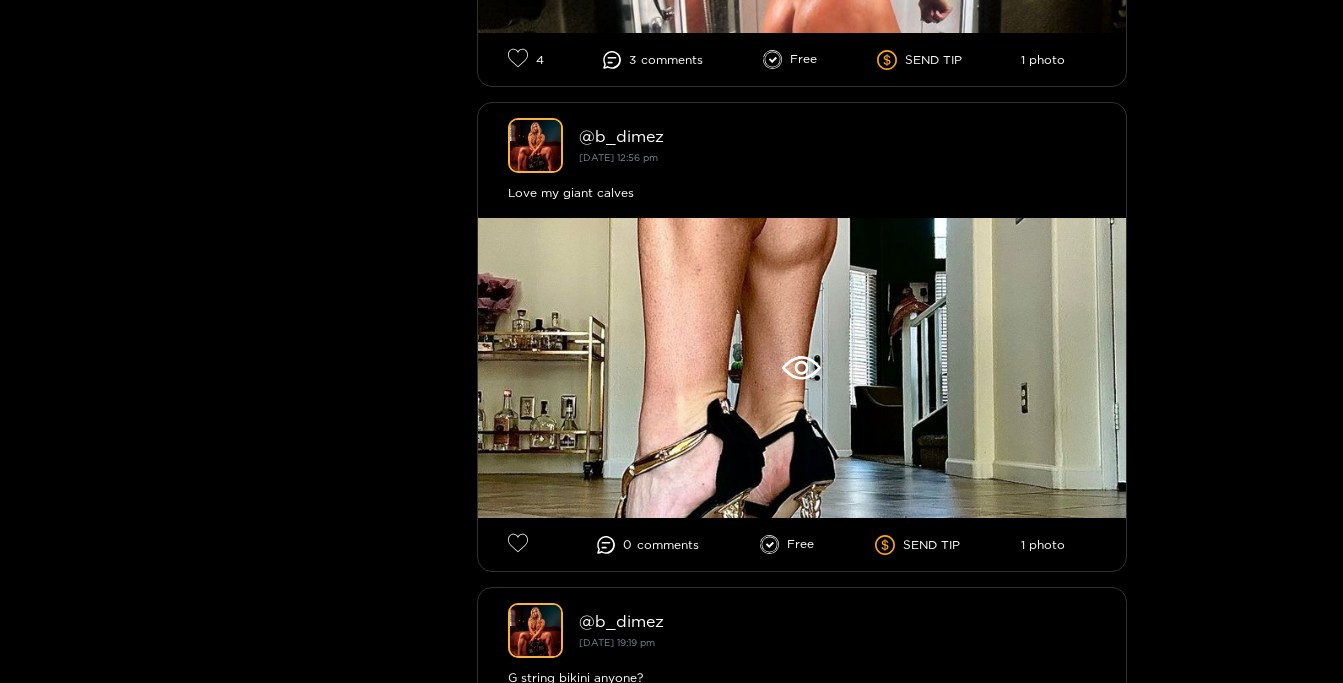 scroll, scrollTop: 3876, scrollLeft: 0, axis: vertical 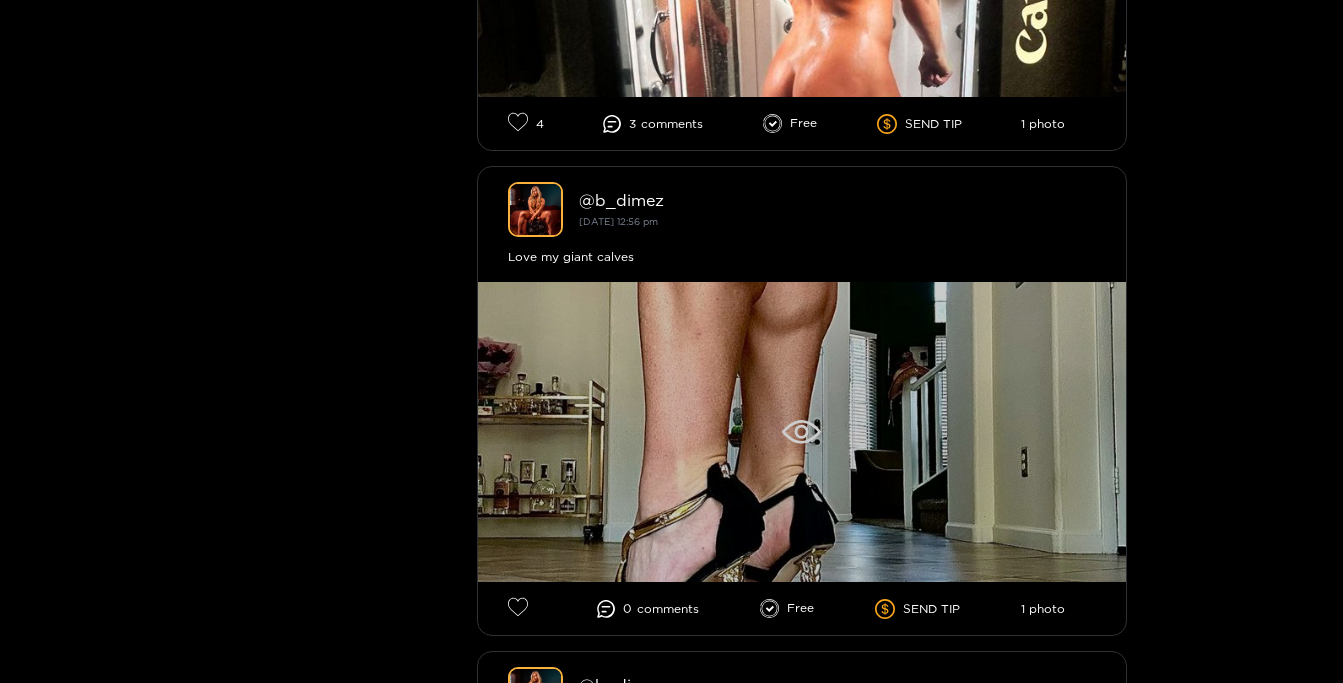 click at bounding box center (802, 432) 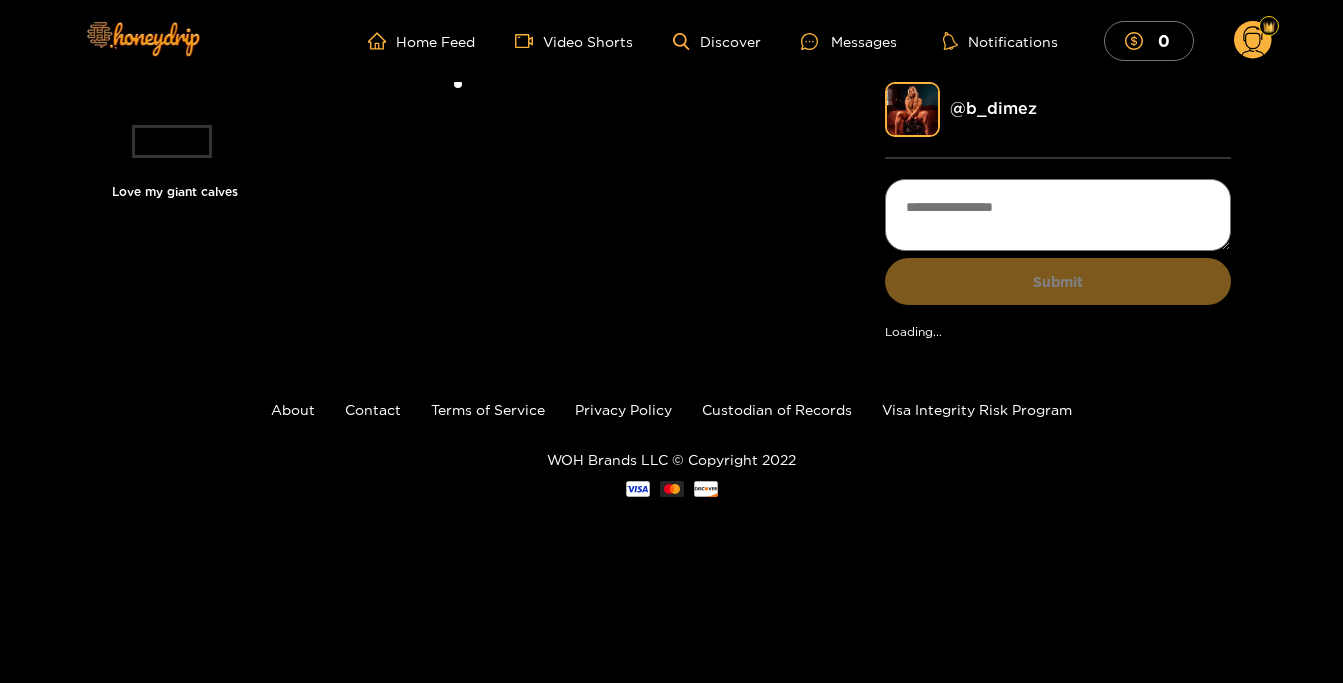 scroll, scrollTop: 0, scrollLeft: 0, axis: both 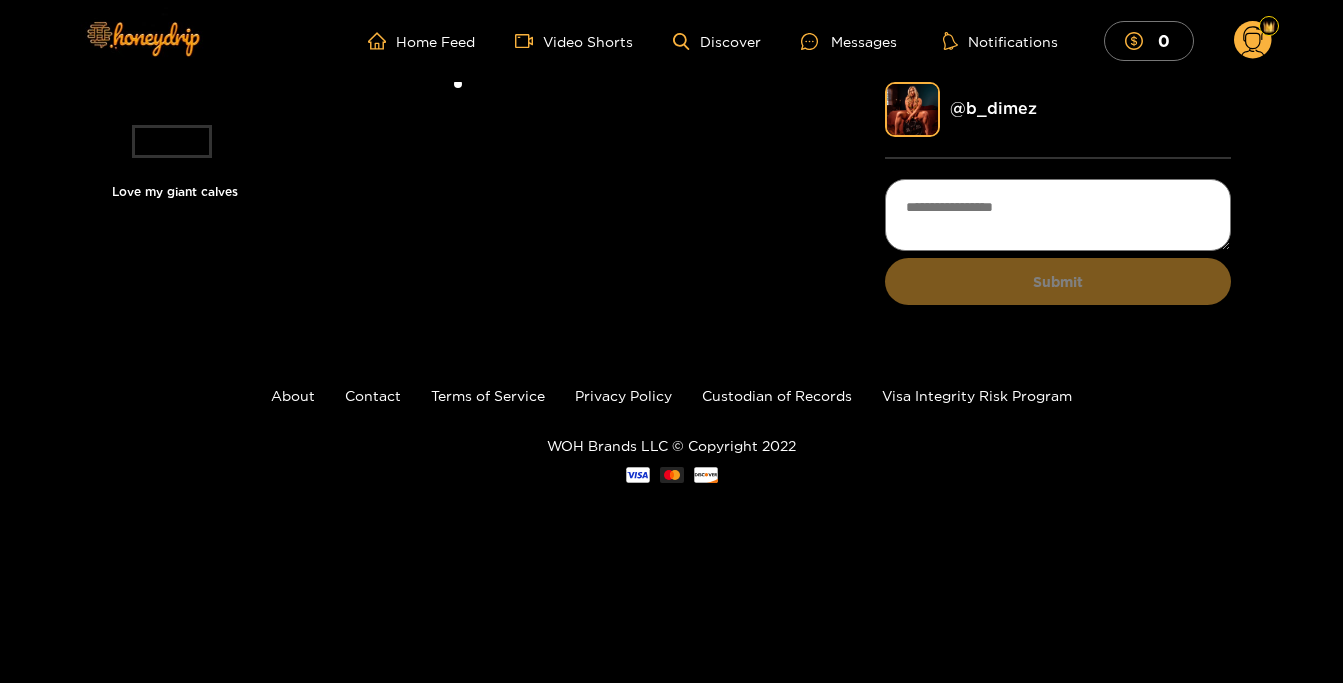 click on "@ b_dimez Submit" at bounding box center [1058, 203] 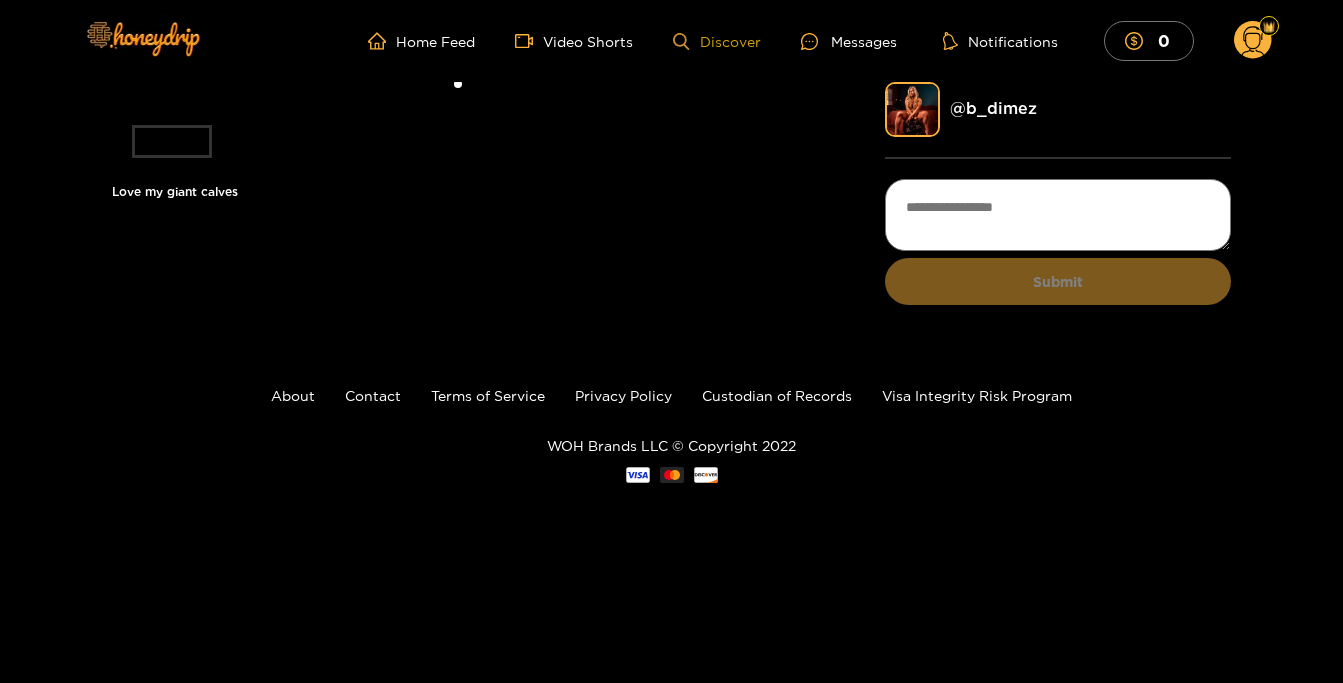 click on "Discover" at bounding box center (716, 41) 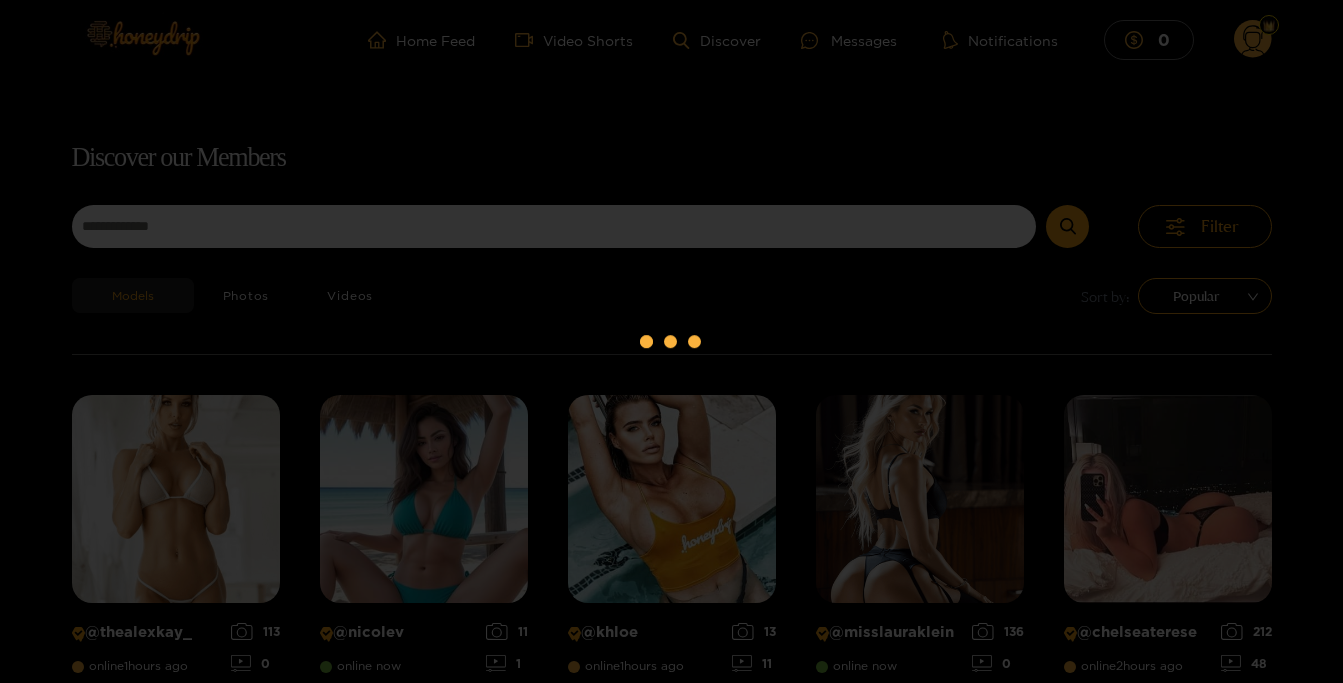 scroll, scrollTop: 0, scrollLeft: 0, axis: both 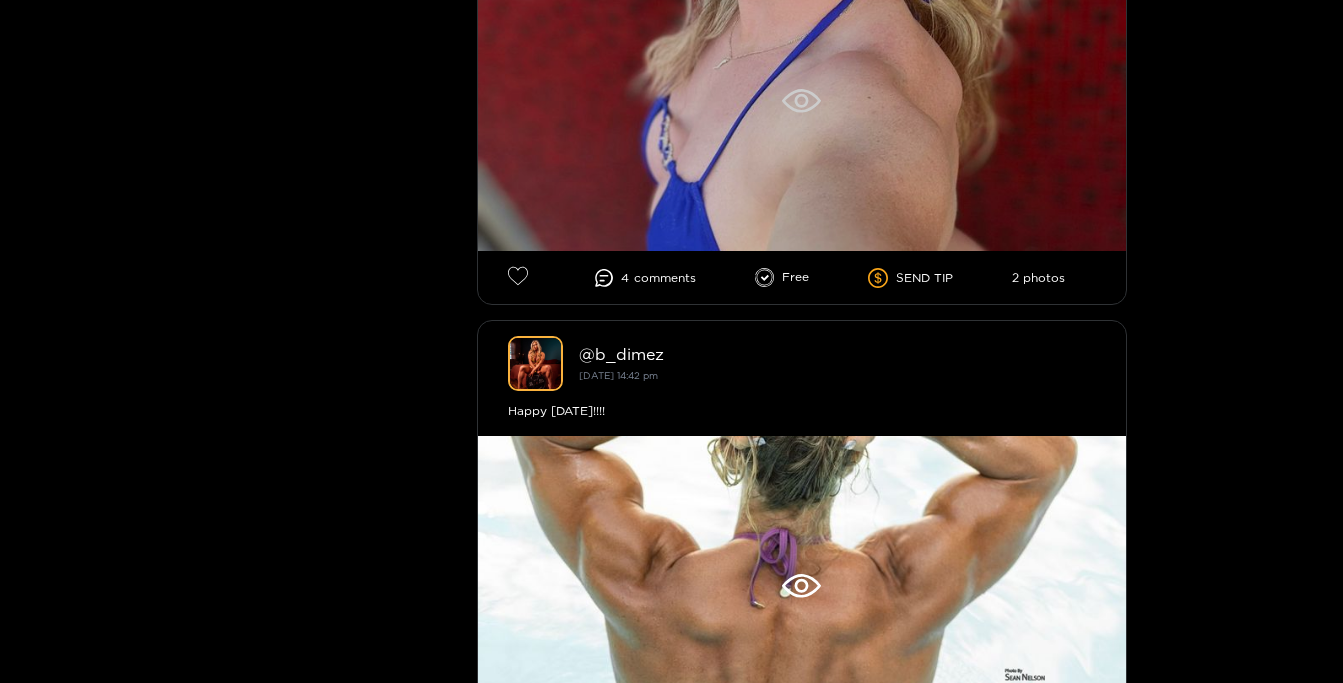 click at bounding box center [802, 101] 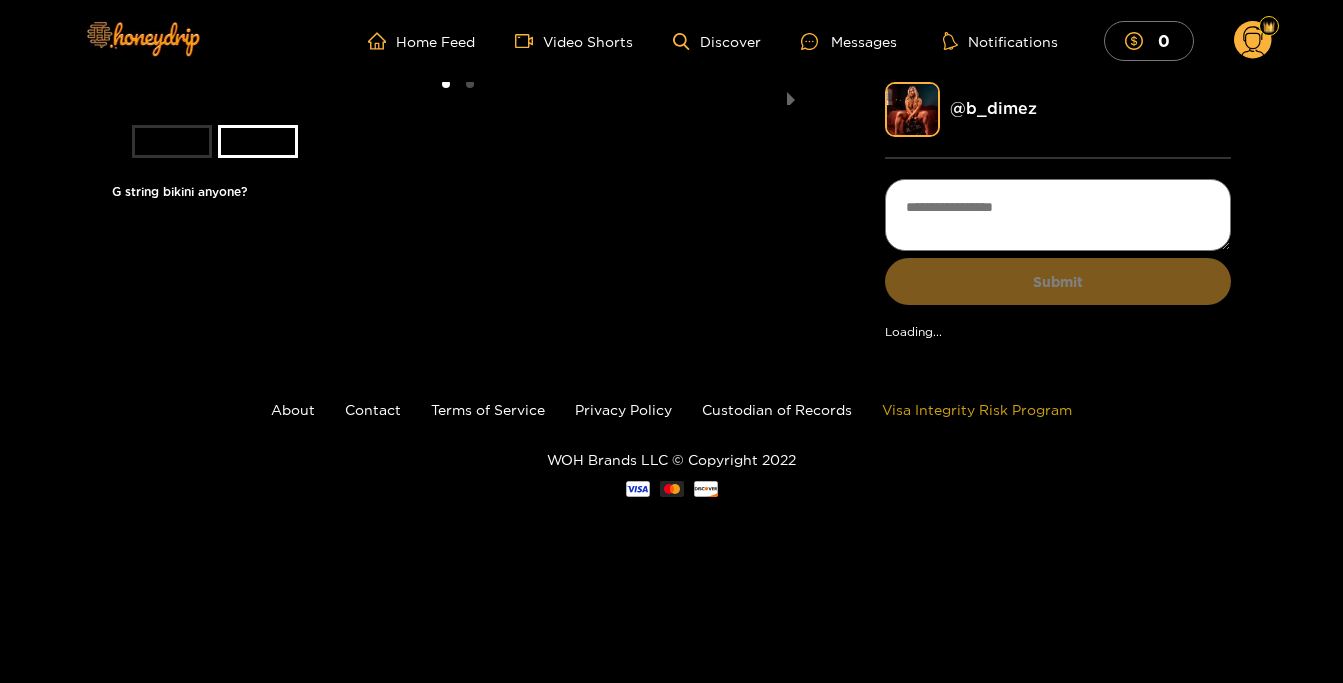 scroll, scrollTop: 0, scrollLeft: 0, axis: both 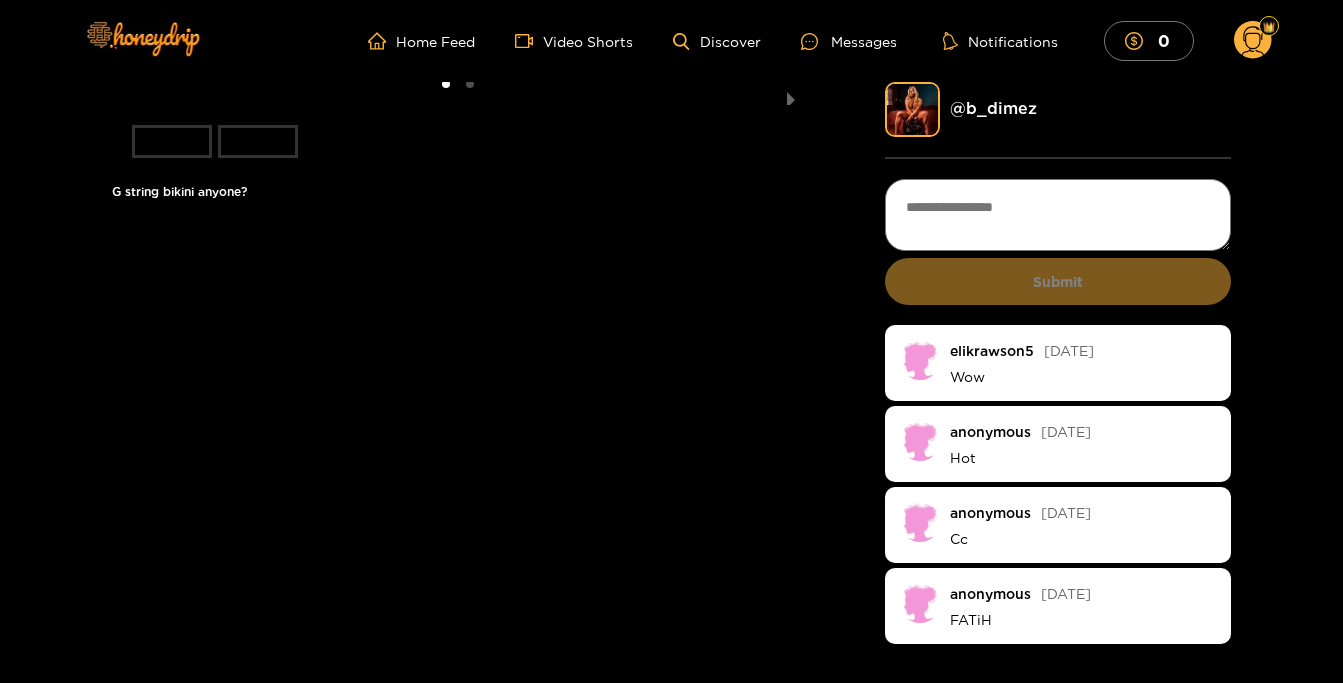 click at bounding box center (258, 141) 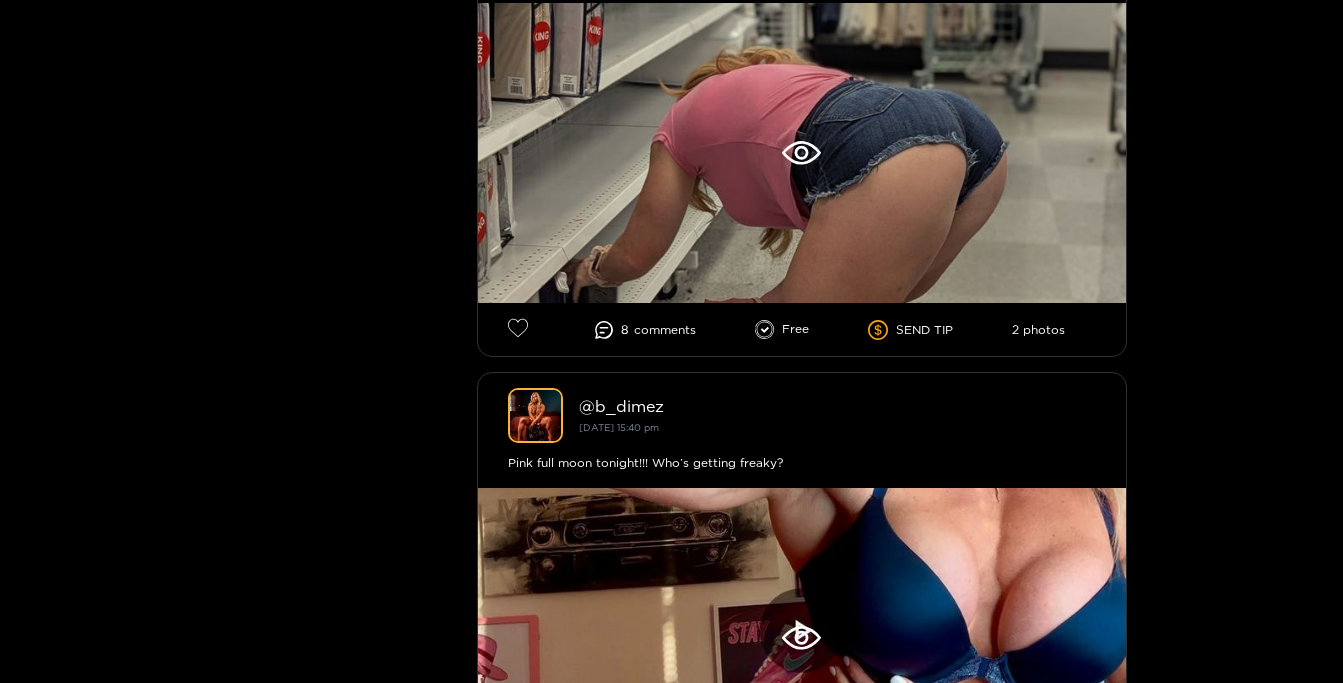 scroll, scrollTop: 5916, scrollLeft: 0, axis: vertical 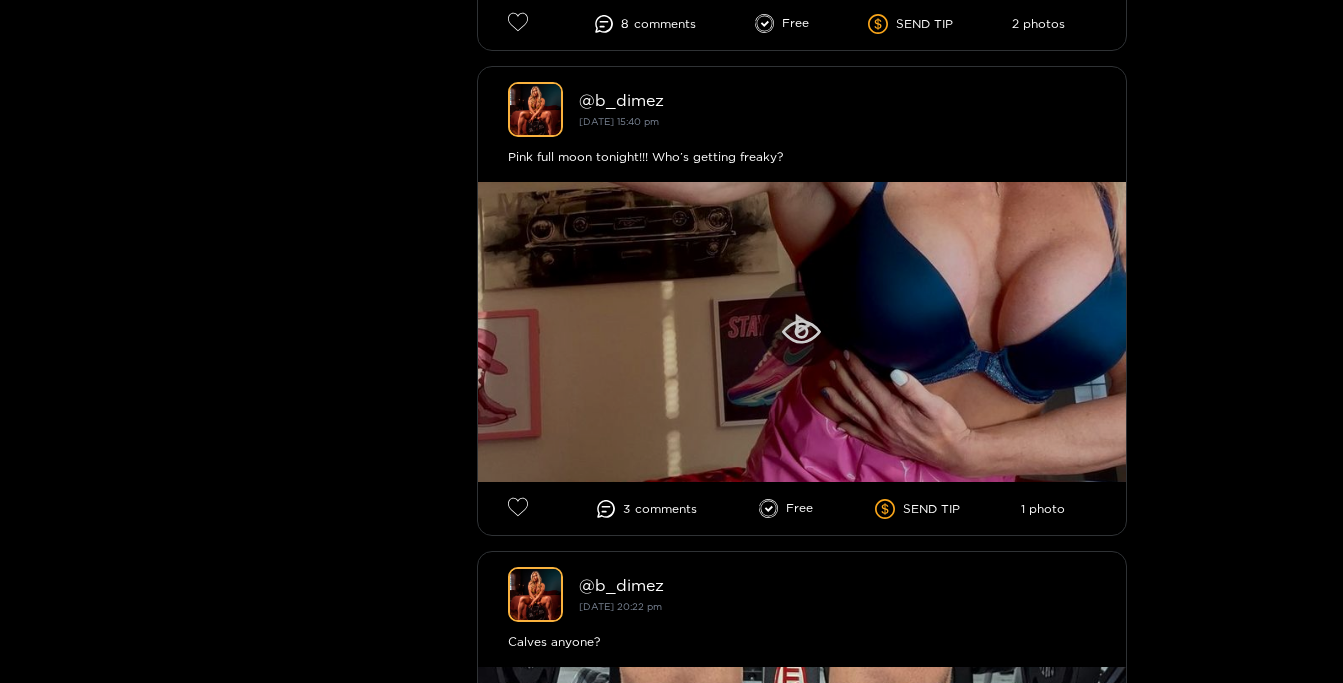 click at bounding box center (802, 332) 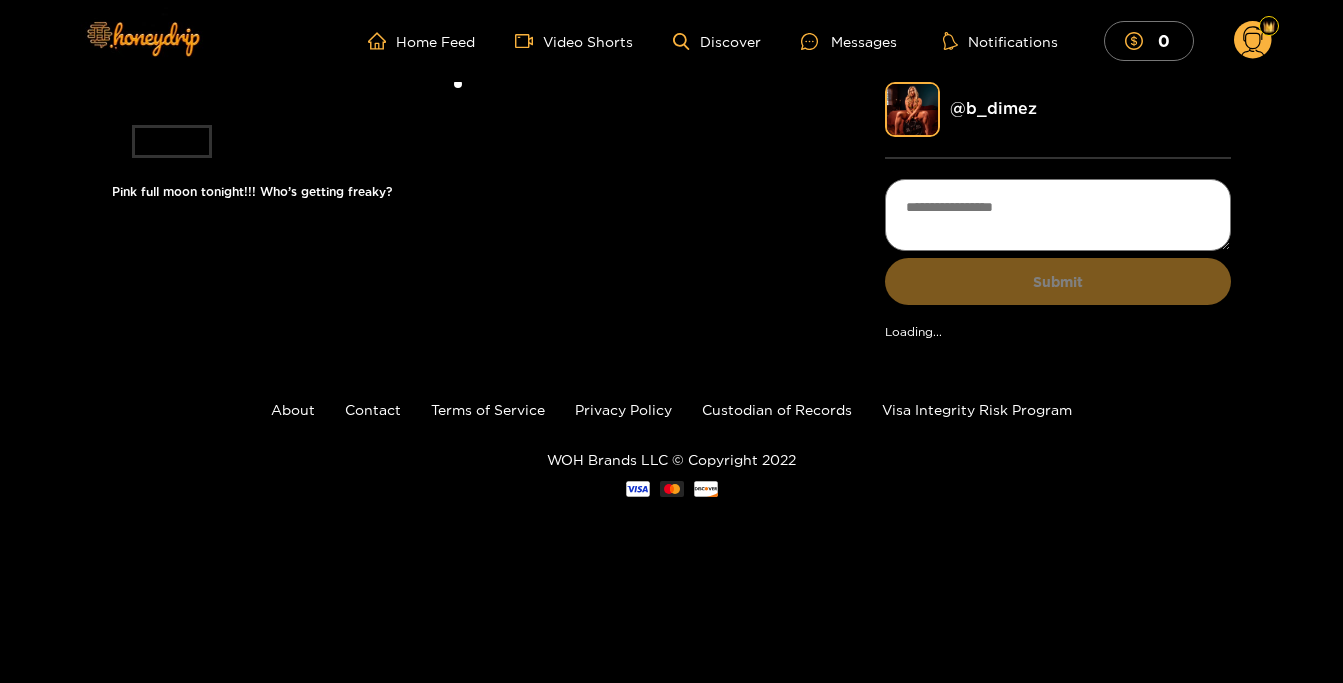 scroll, scrollTop: 0, scrollLeft: 0, axis: both 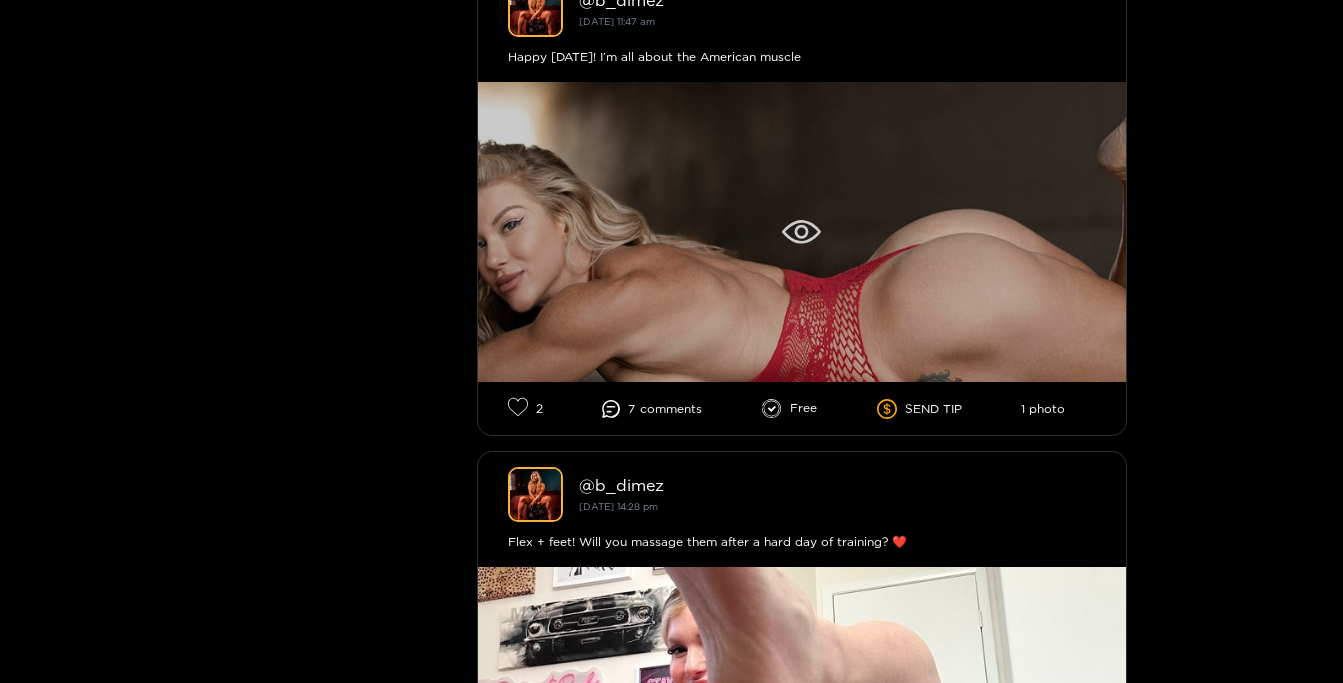 click 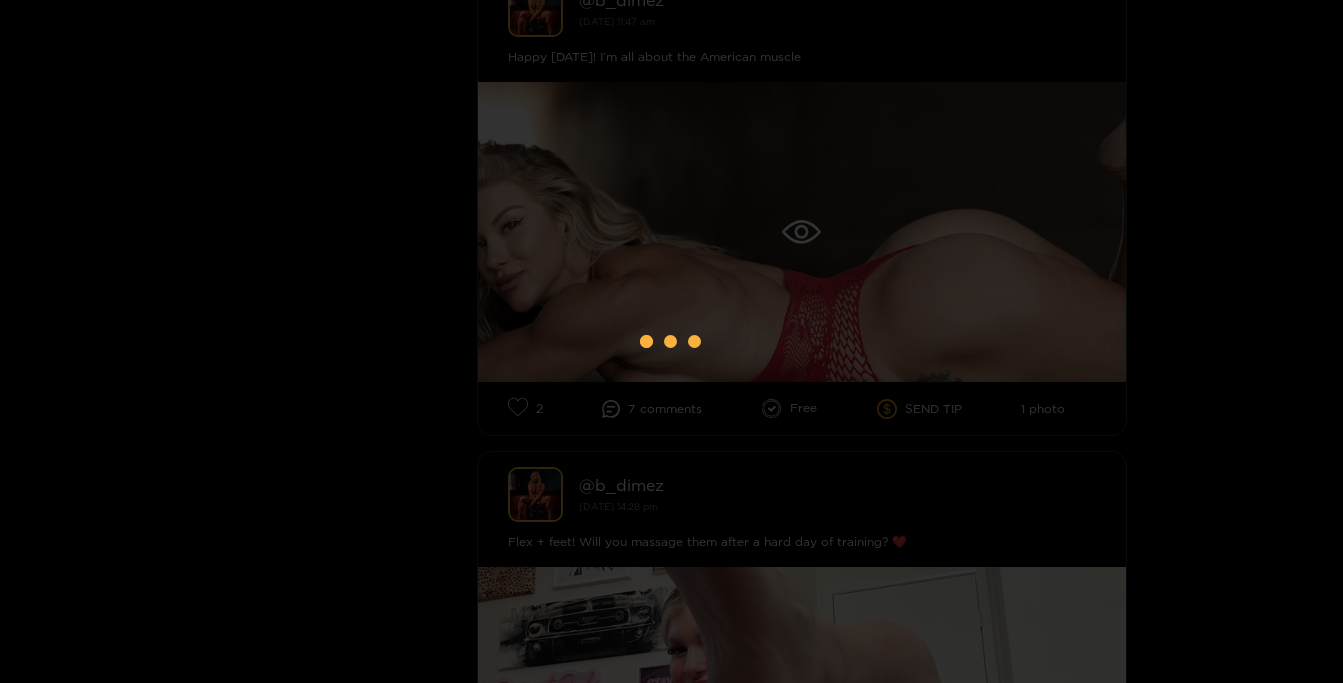 scroll, scrollTop: 0, scrollLeft: 0, axis: both 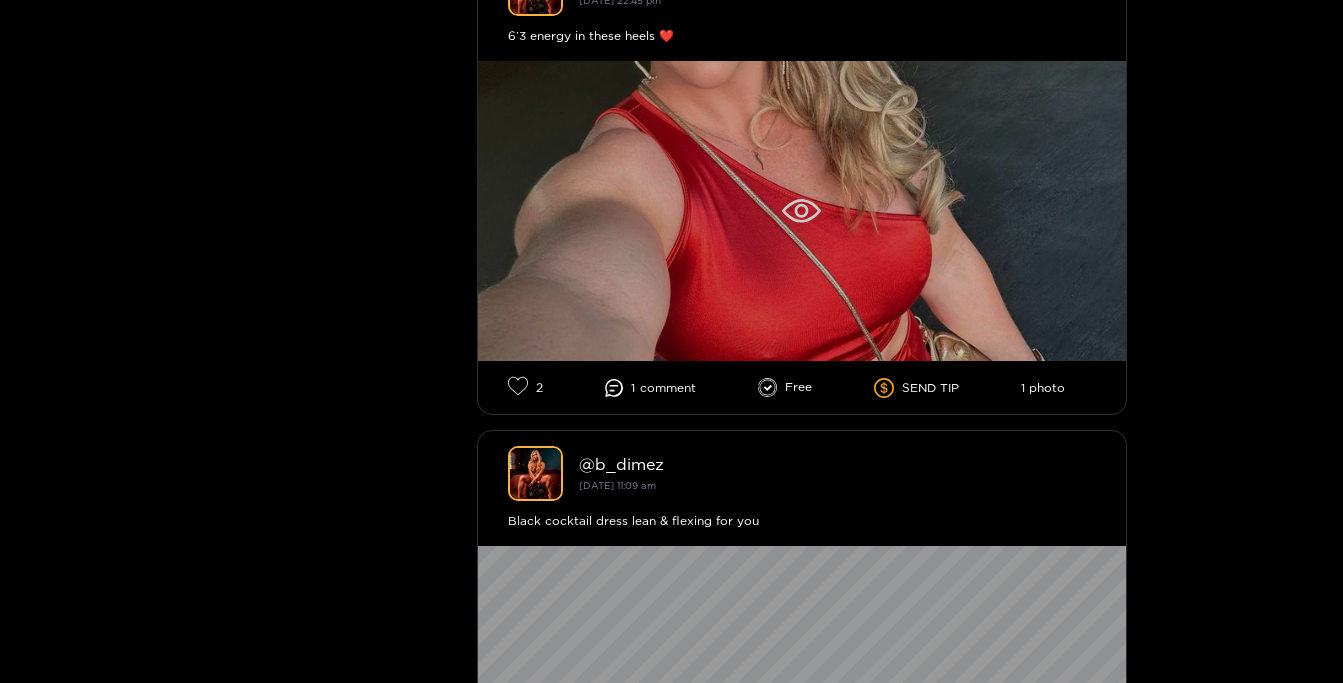 click at bounding box center [802, 211] 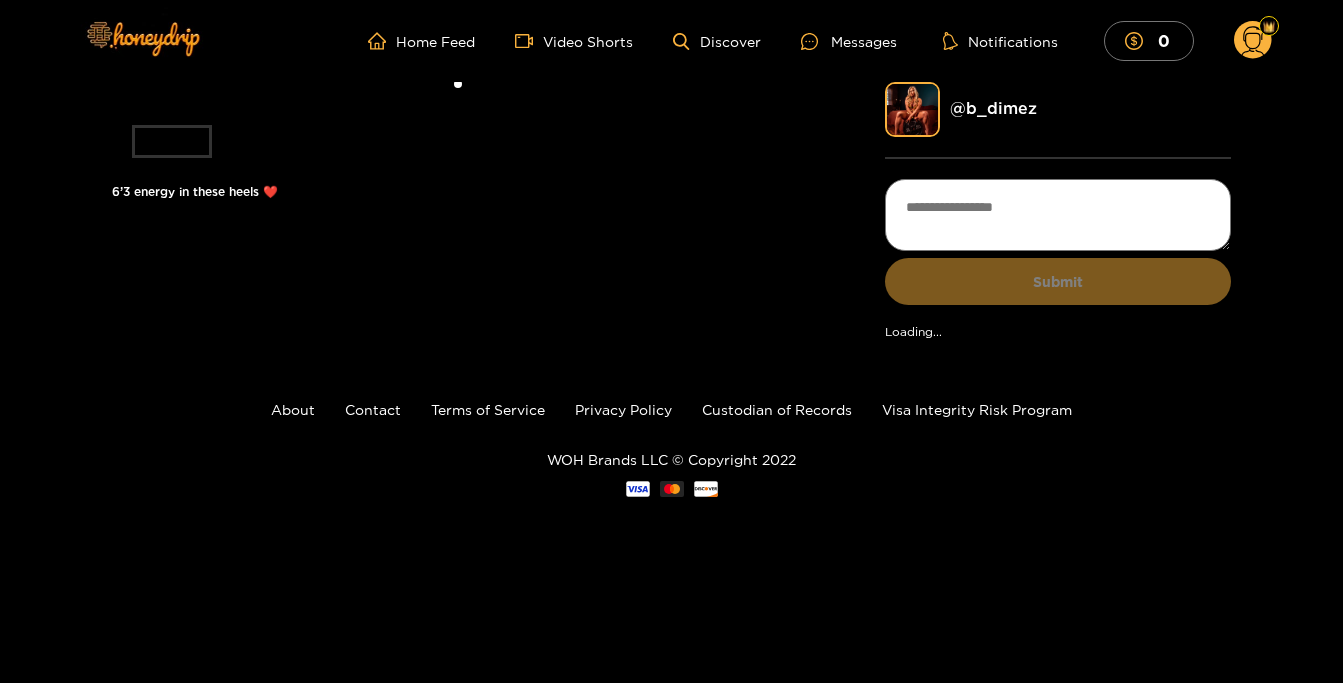 scroll, scrollTop: 0, scrollLeft: 0, axis: both 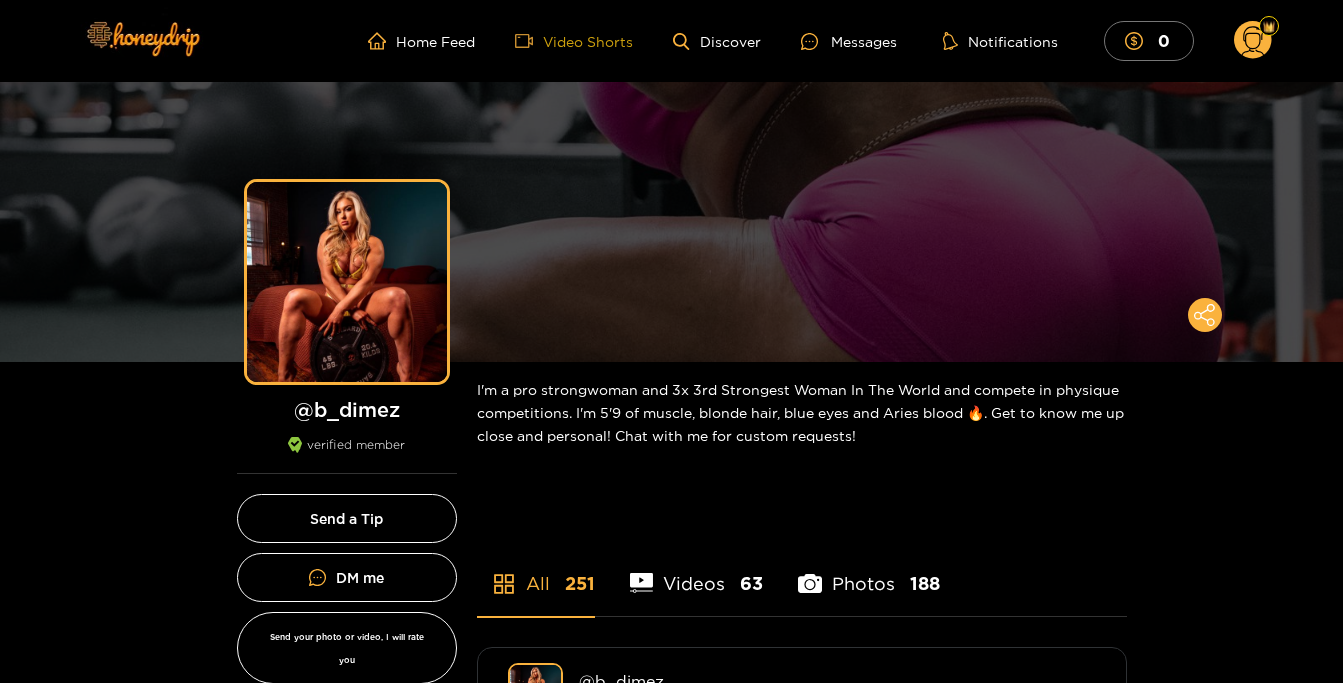 click on "Video Shorts" at bounding box center (574, 41) 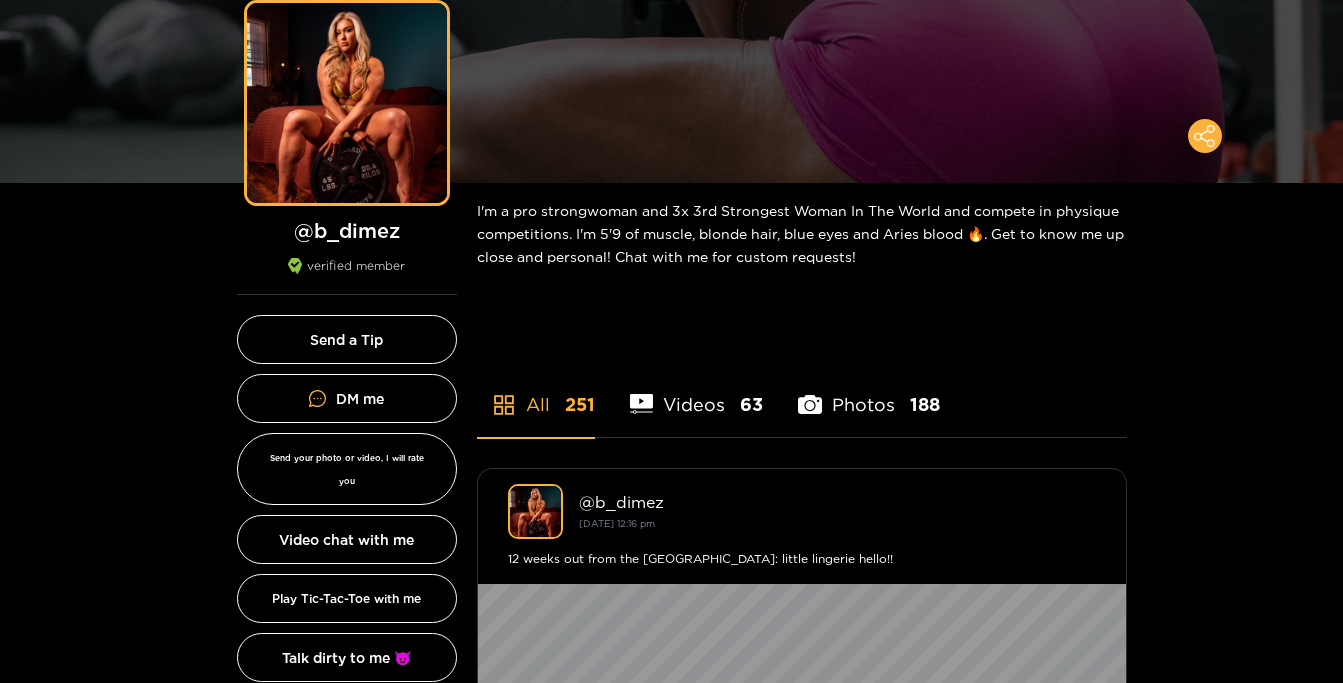 scroll, scrollTop: 204, scrollLeft: 0, axis: vertical 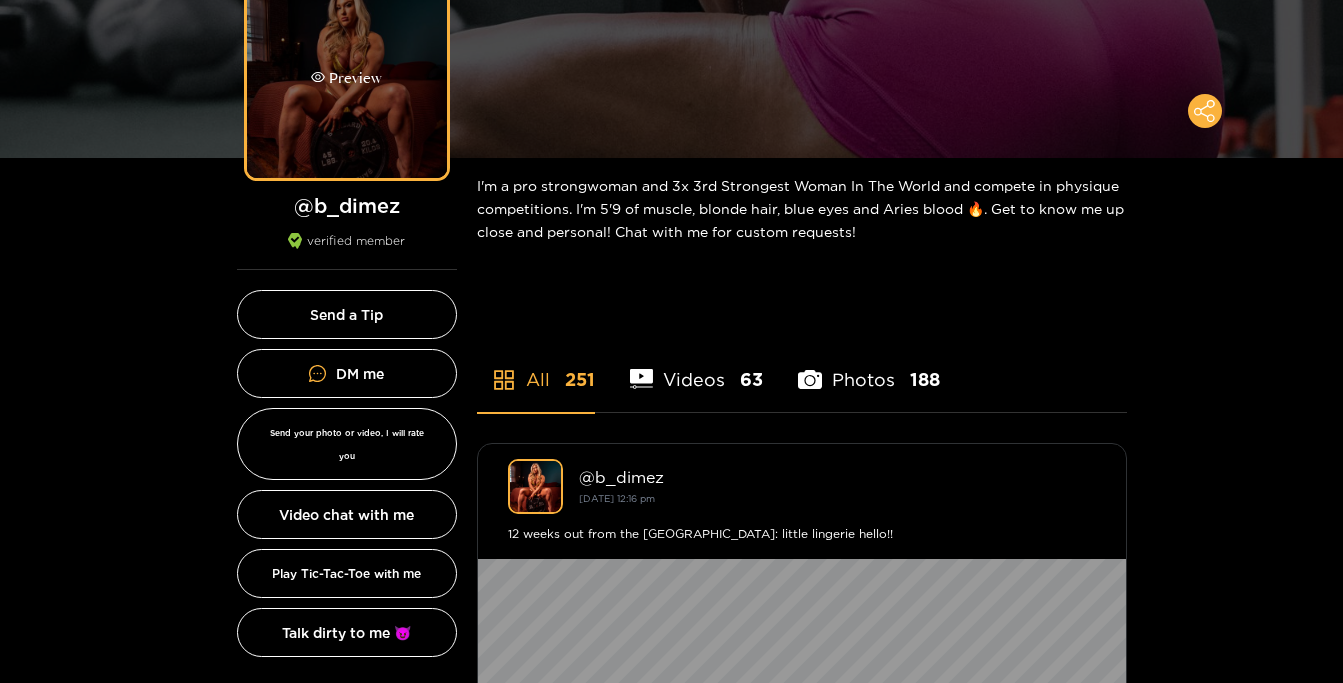 click on "Preview" at bounding box center [347, 78] 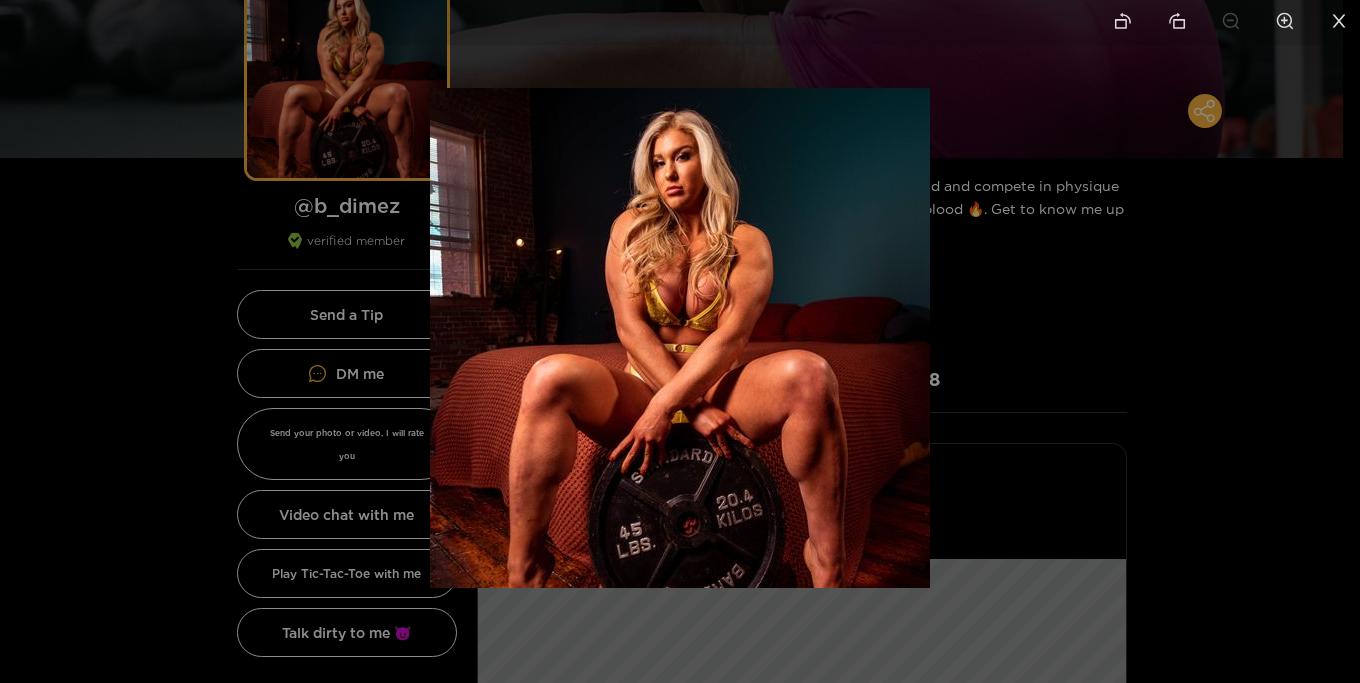 click at bounding box center [680, 341] 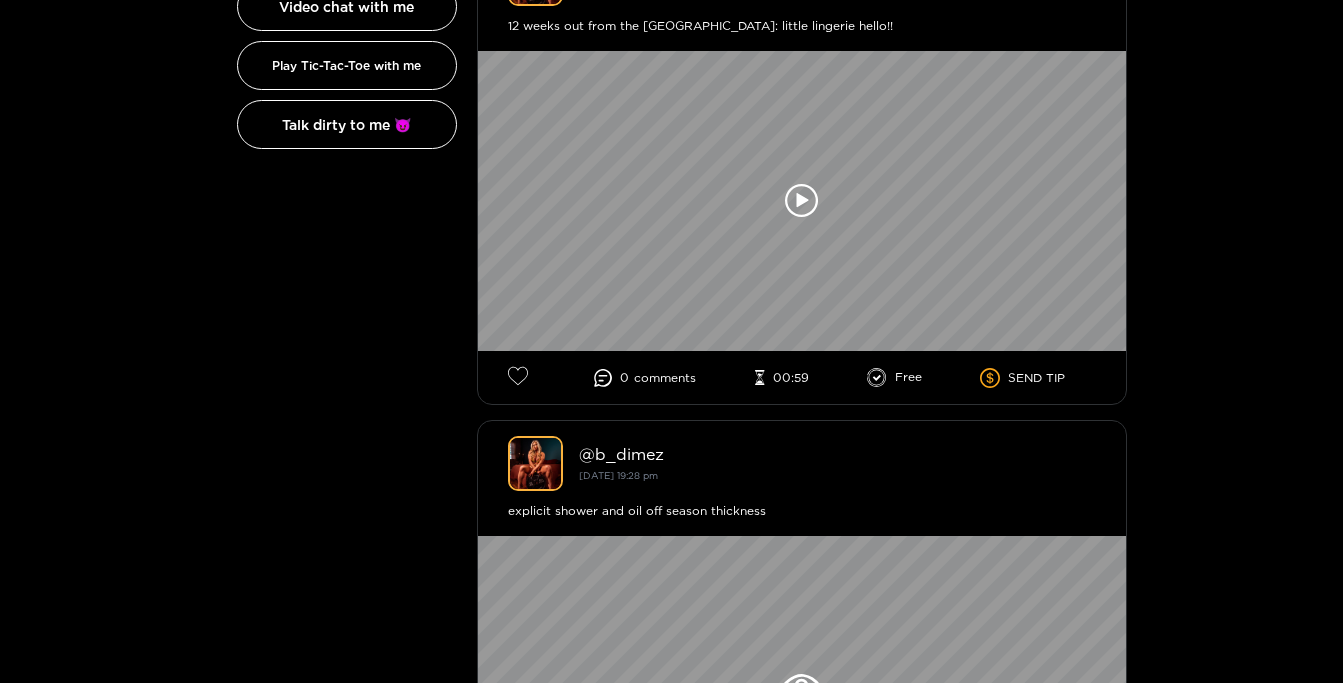 scroll, scrollTop: 714, scrollLeft: 0, axis: vertical 